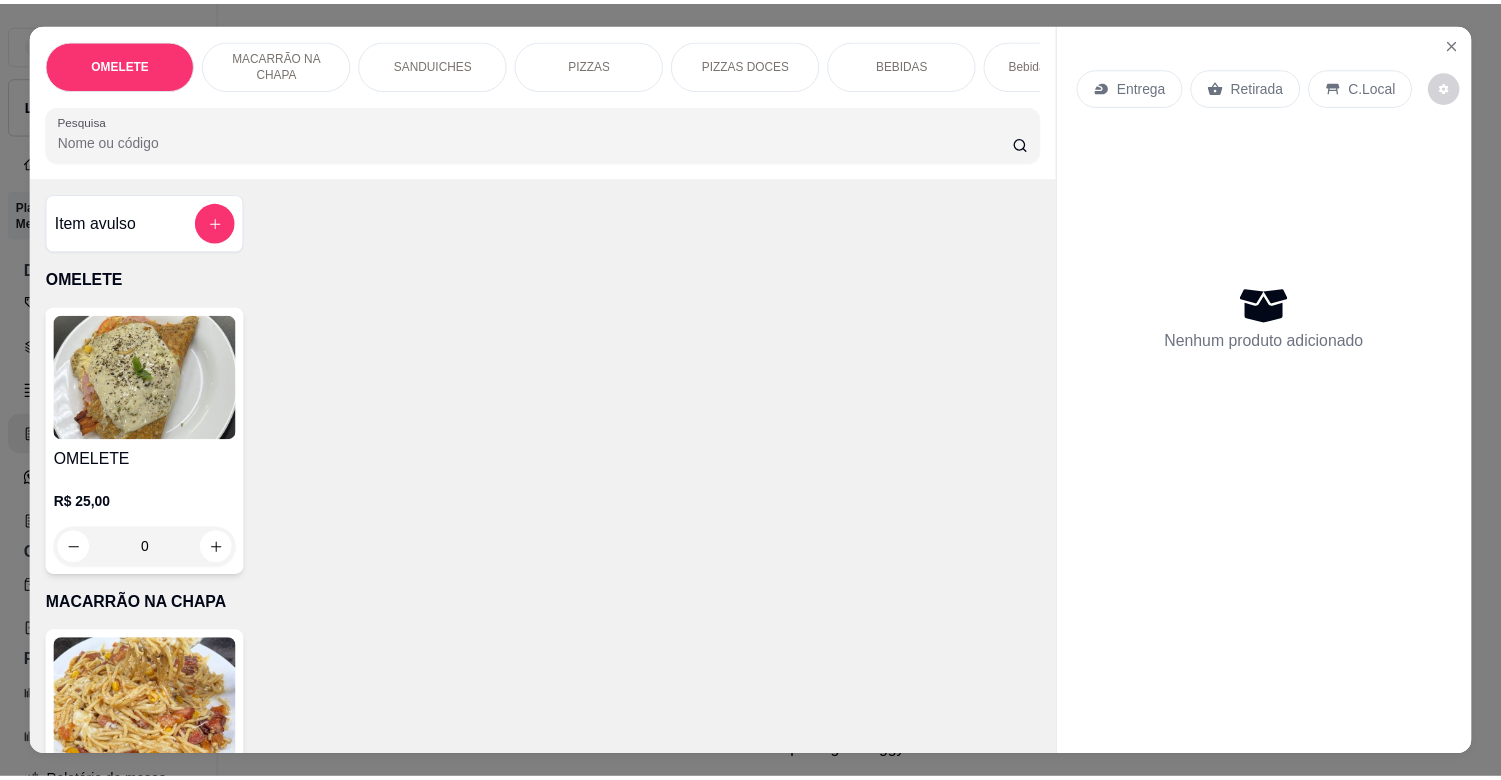 scroll, scrollTop: 0, scrollLeft: 0, axis: both 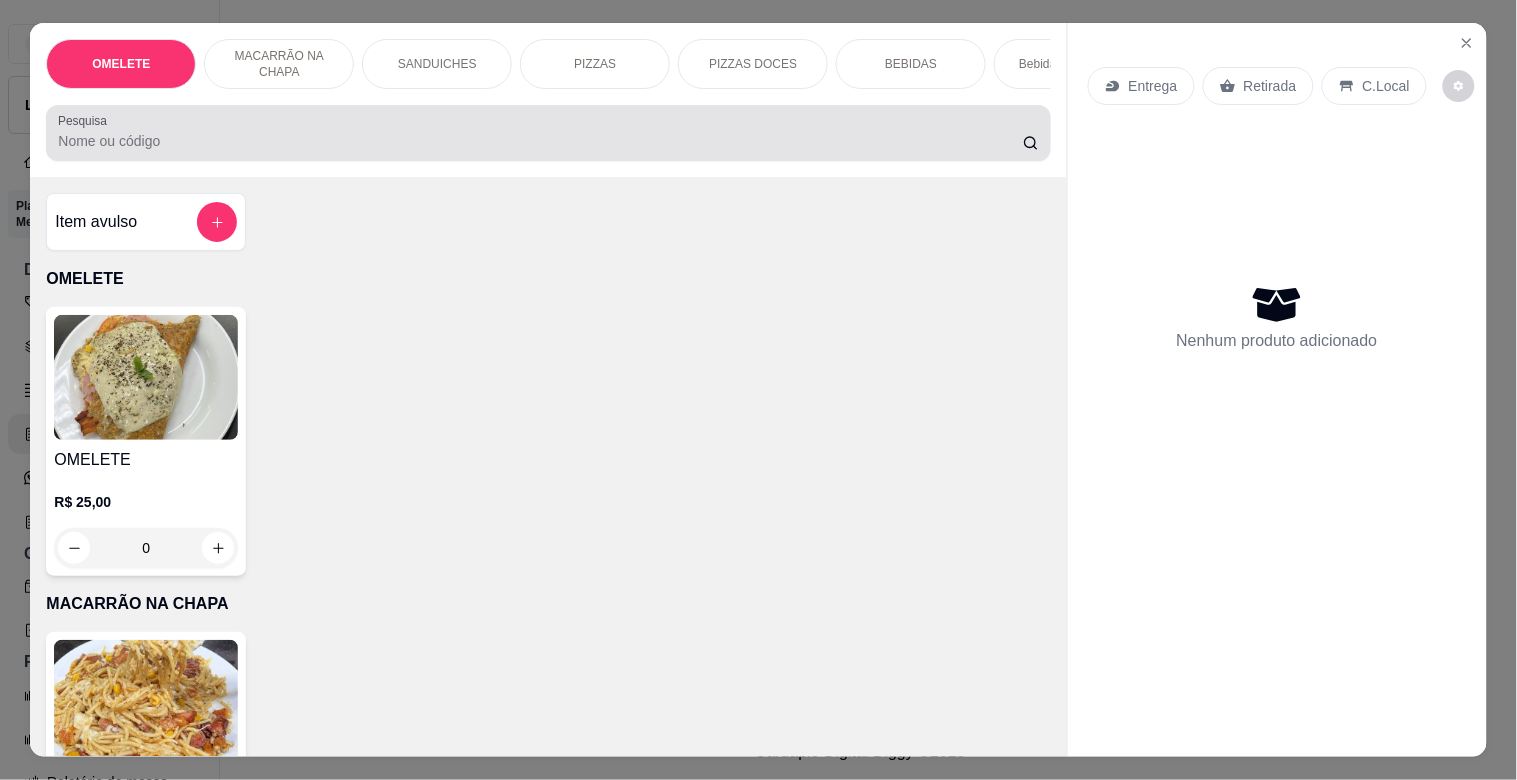 click on "Pesquisa" at bounding box center (548, 133) 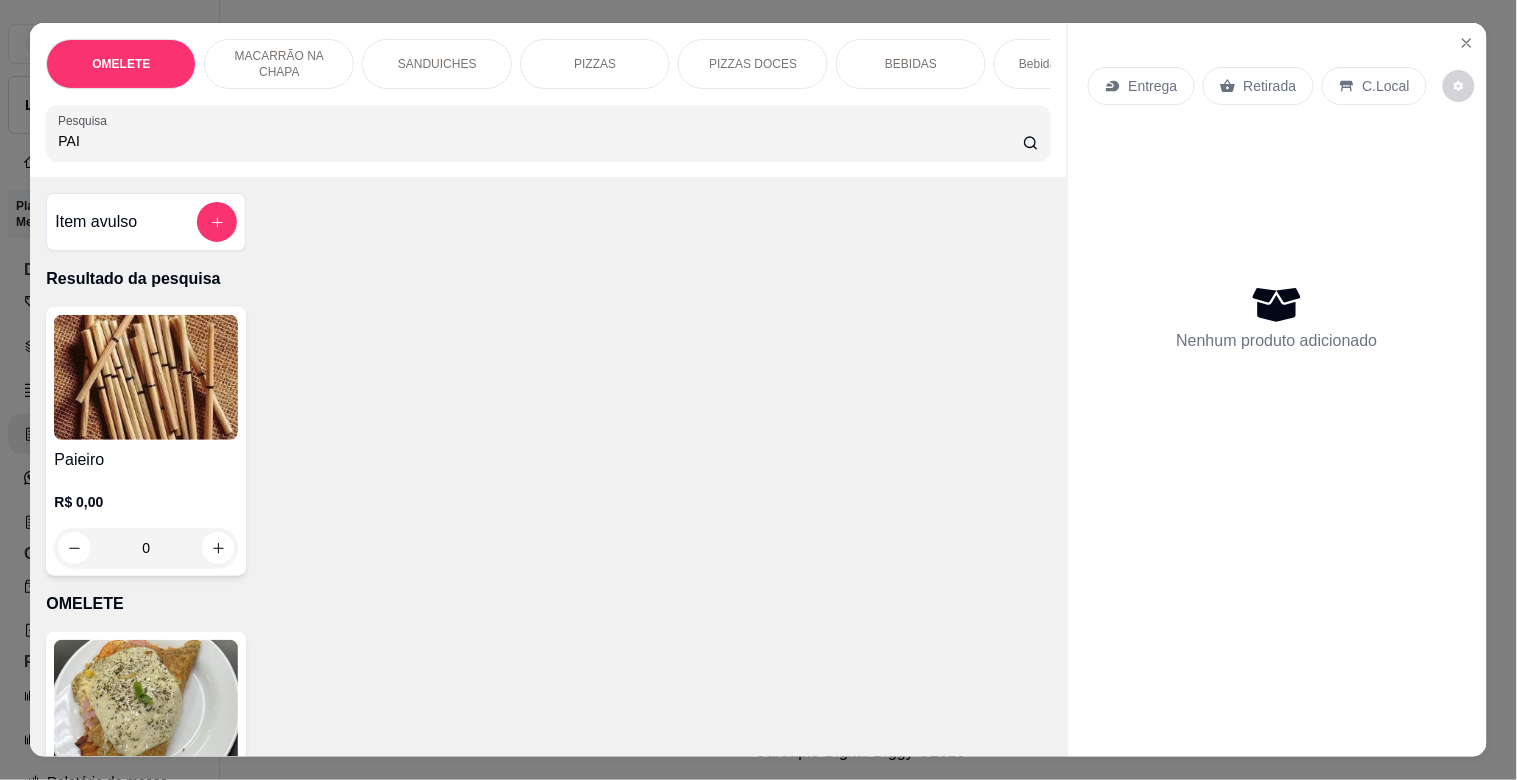 type on "PAI" 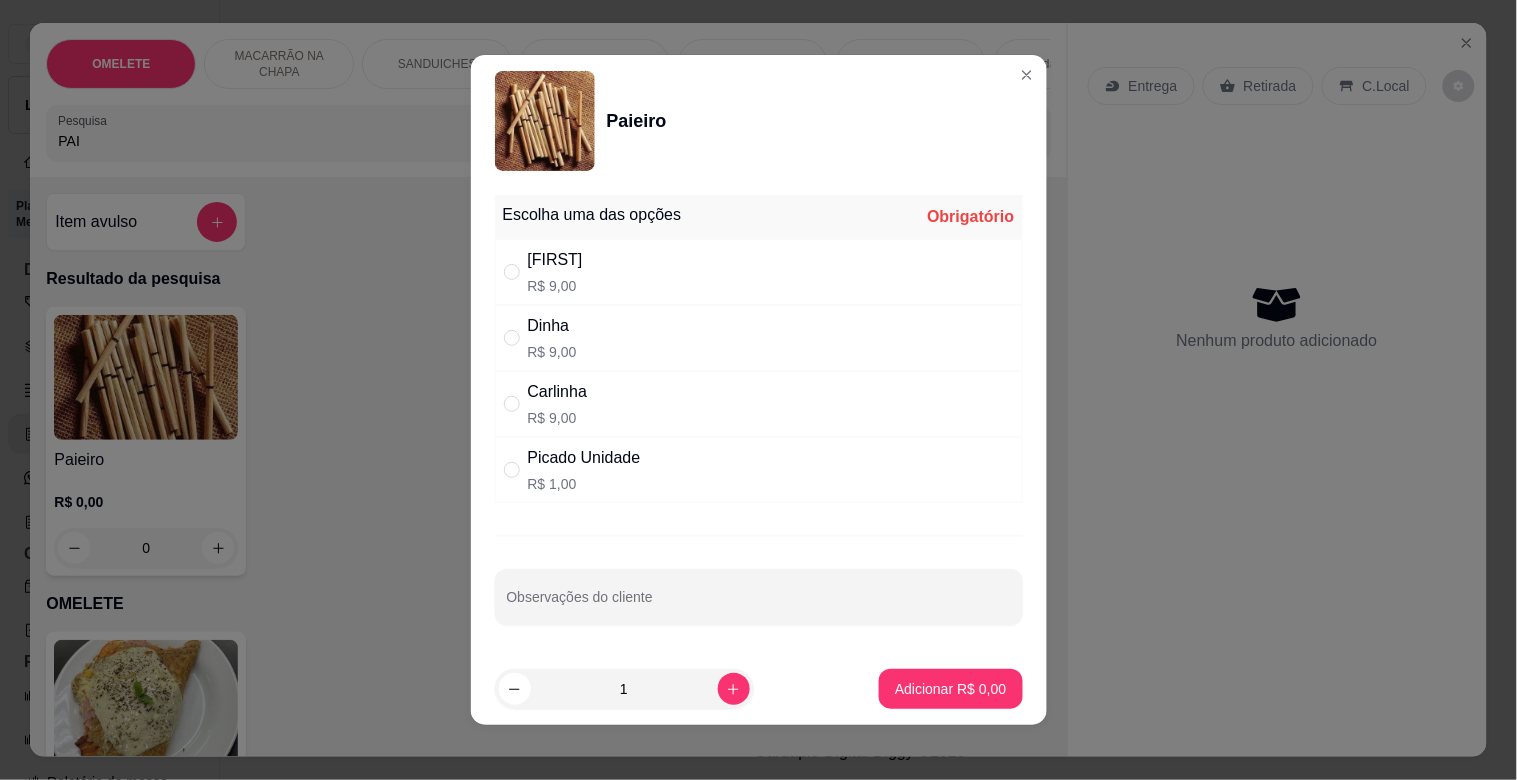 drag, startPoint x: 571, startPoint y: 461, endPoint x: 721, endPoint y: 582, distance: 192.72 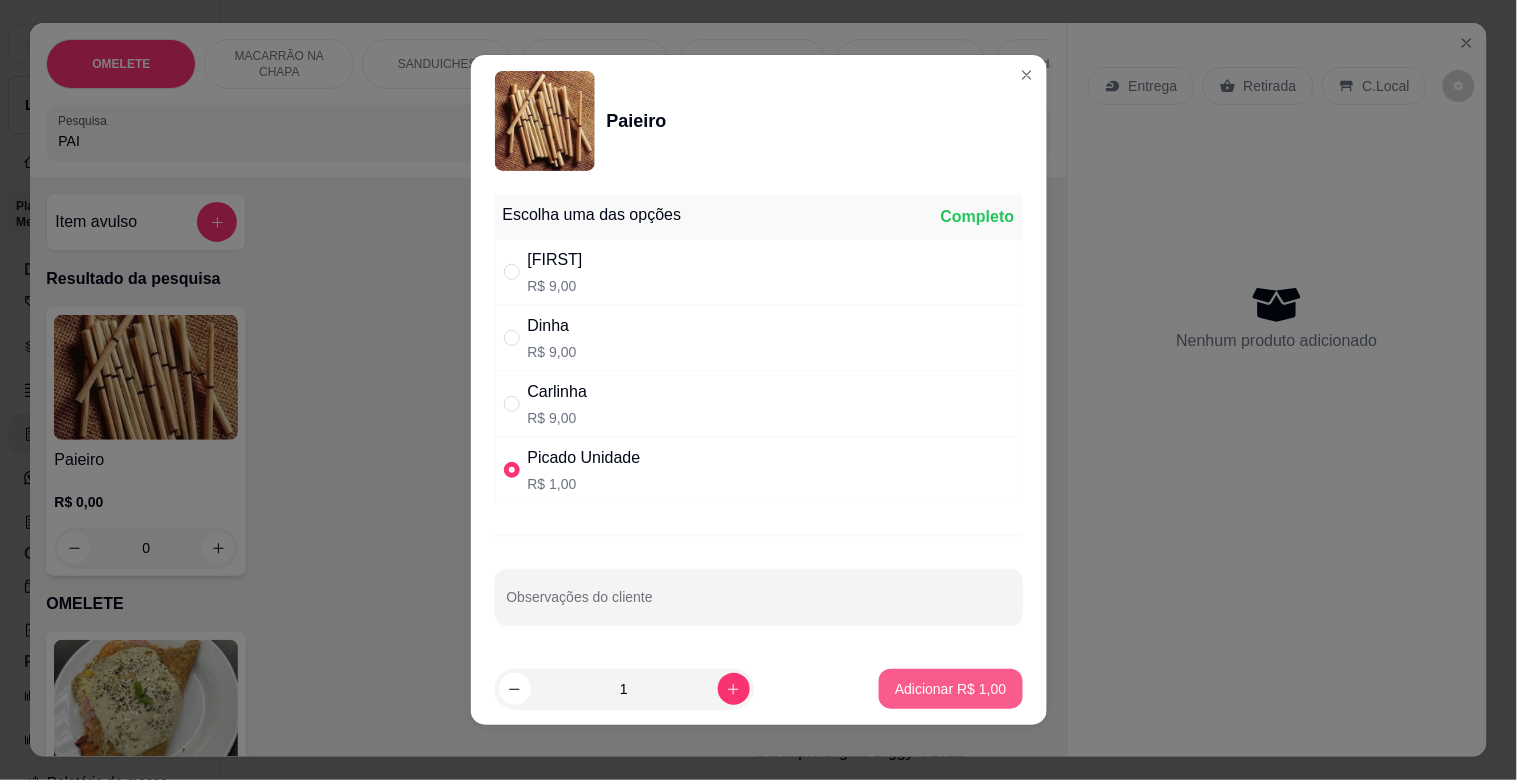 click on "Adicionar   R$ 1,00" at bounding box center (950, 689) 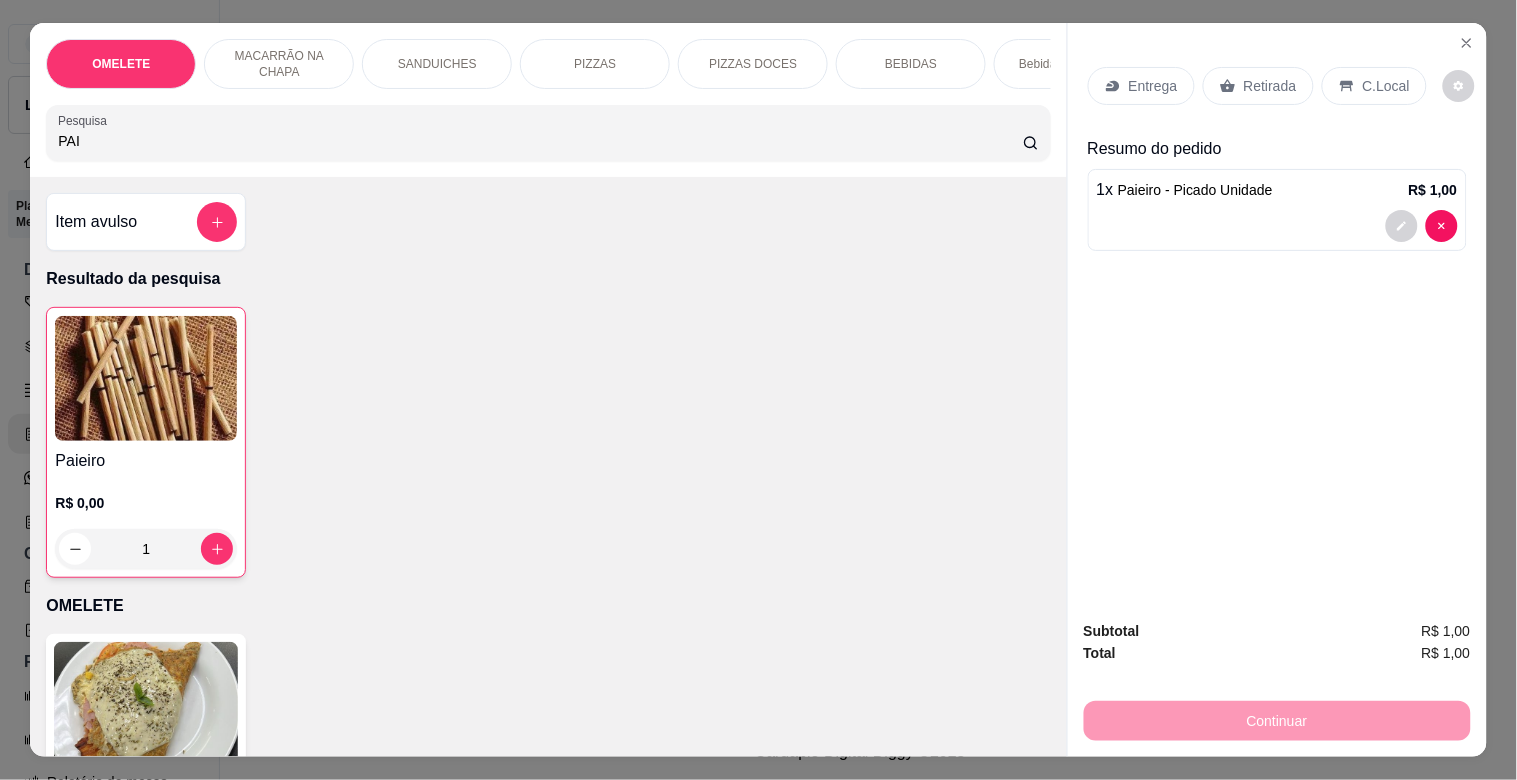 click on "Retirada" at bounding box center [1258, 86] 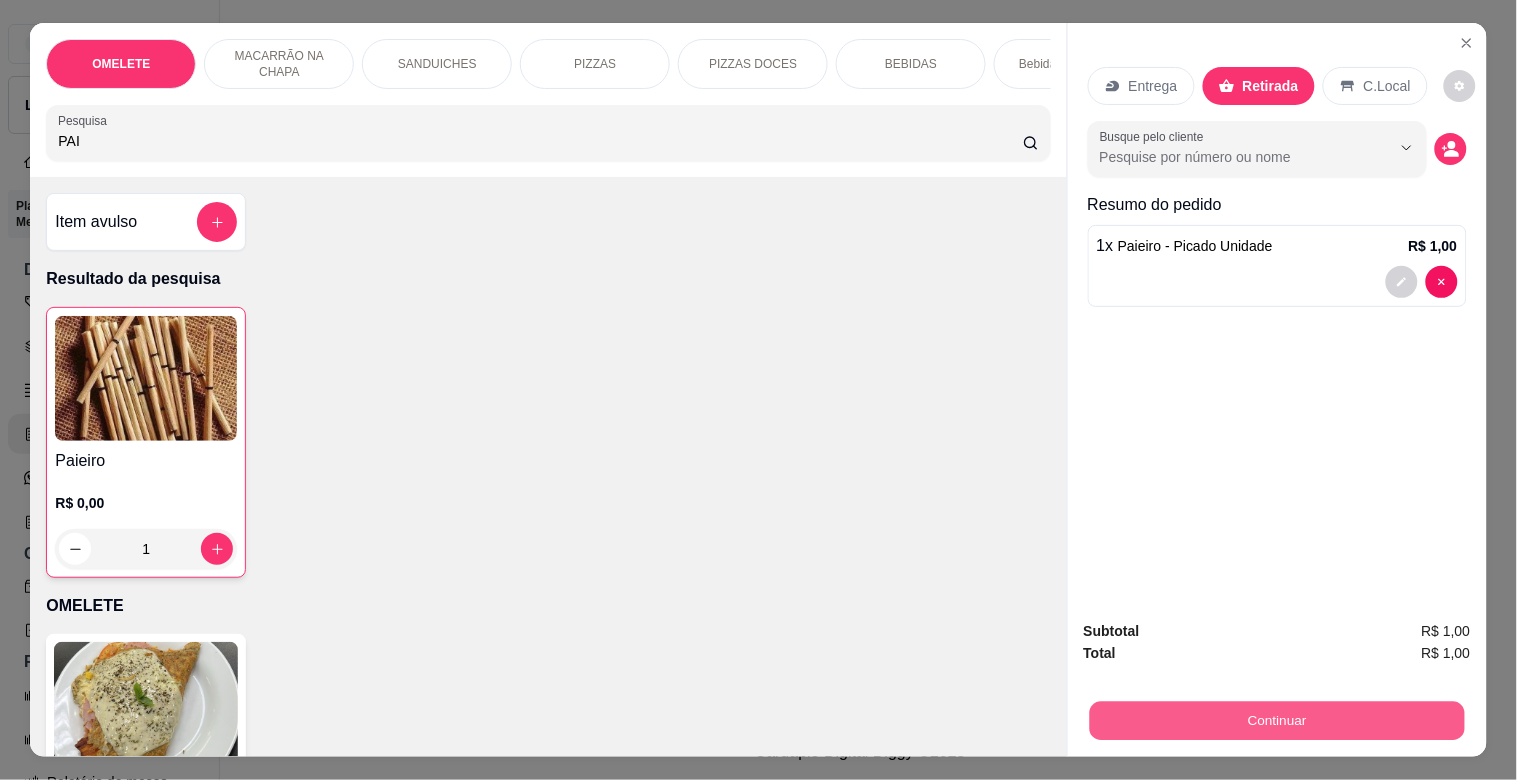 click on "Continuar" at bounding box center (1276, 720) 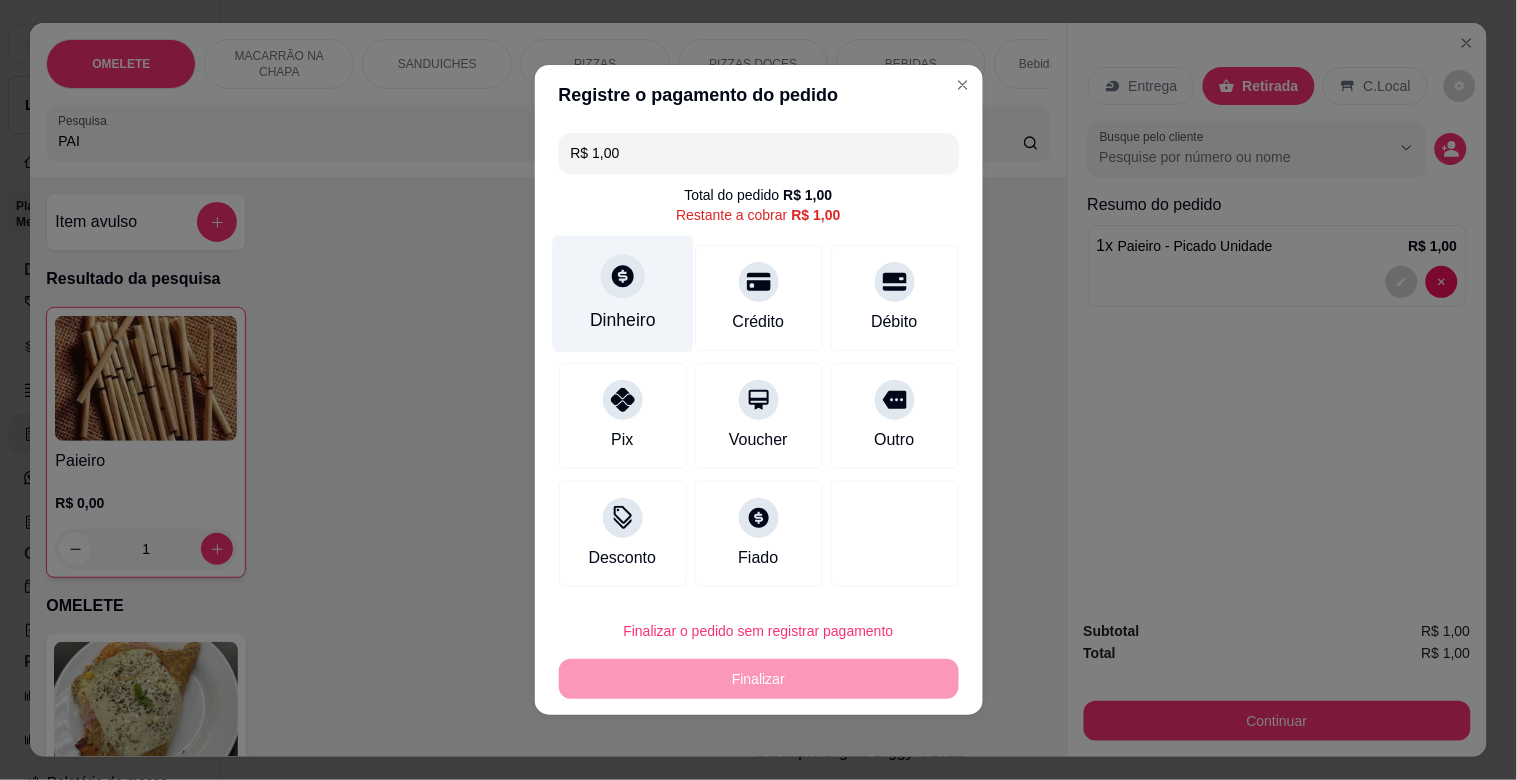 click on "Dinheiro" at bounding box center [622, 294] 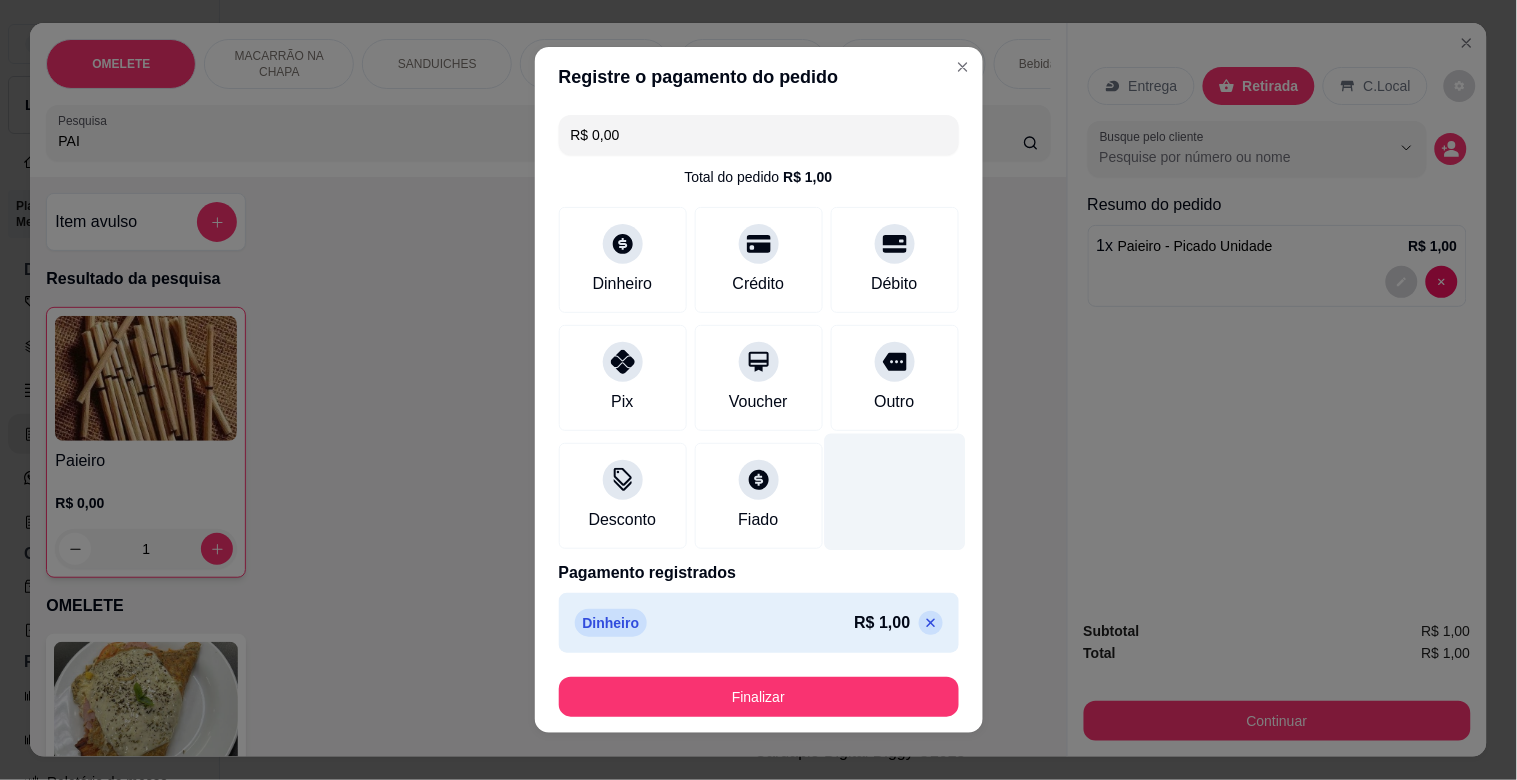 type on "R$ 0,00" 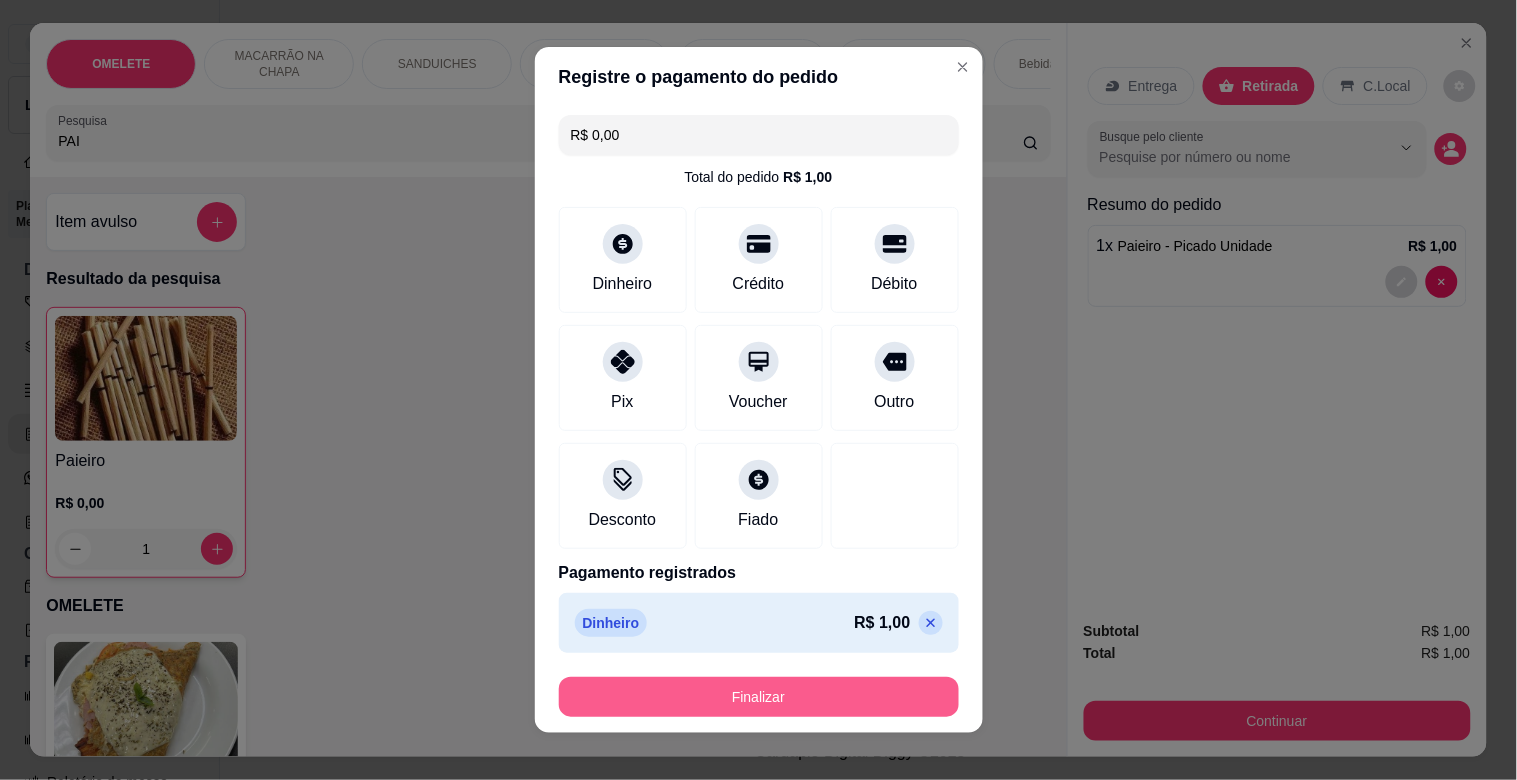 click on "Finalizar" at bounding box center (759, 697) 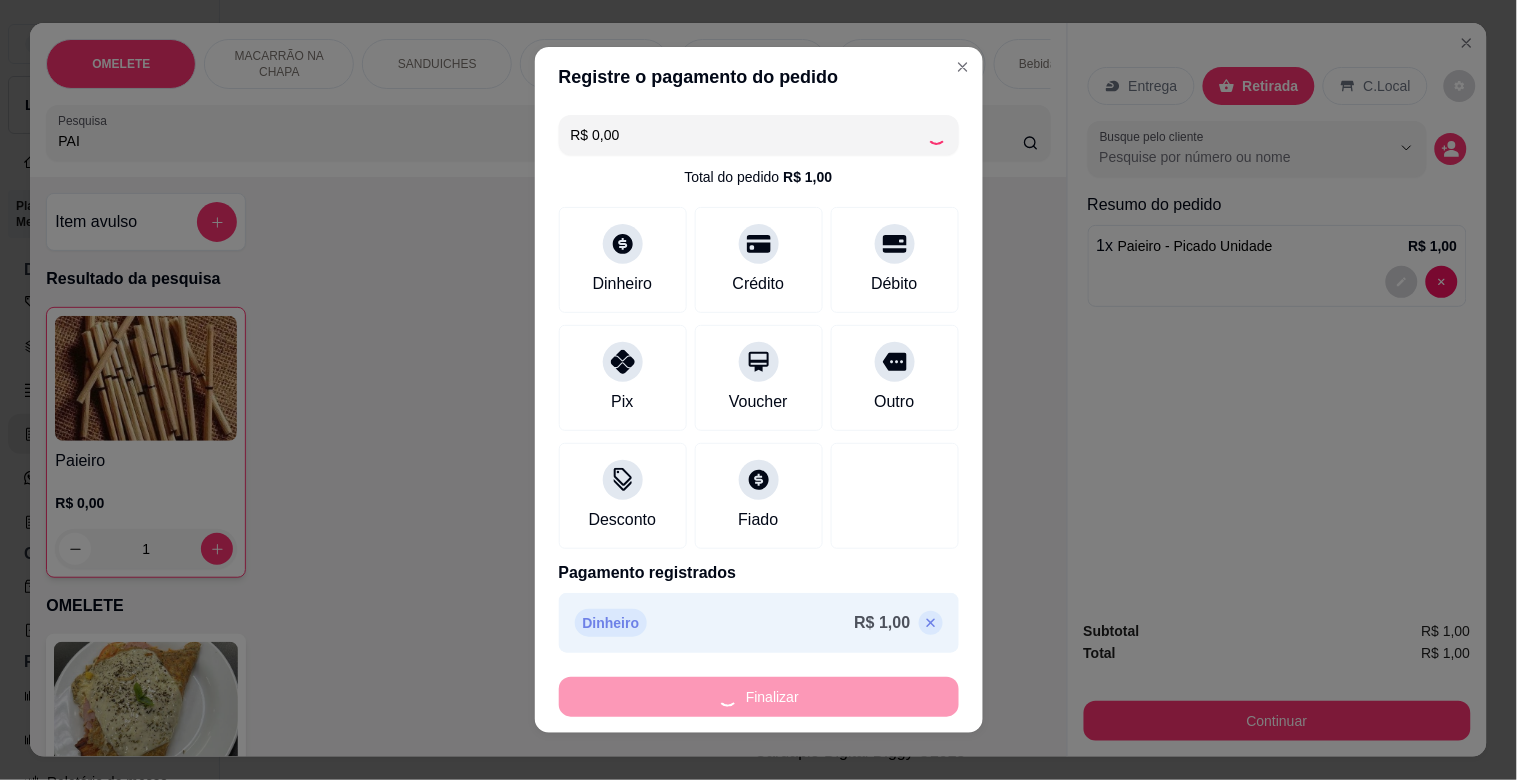 type on "0" 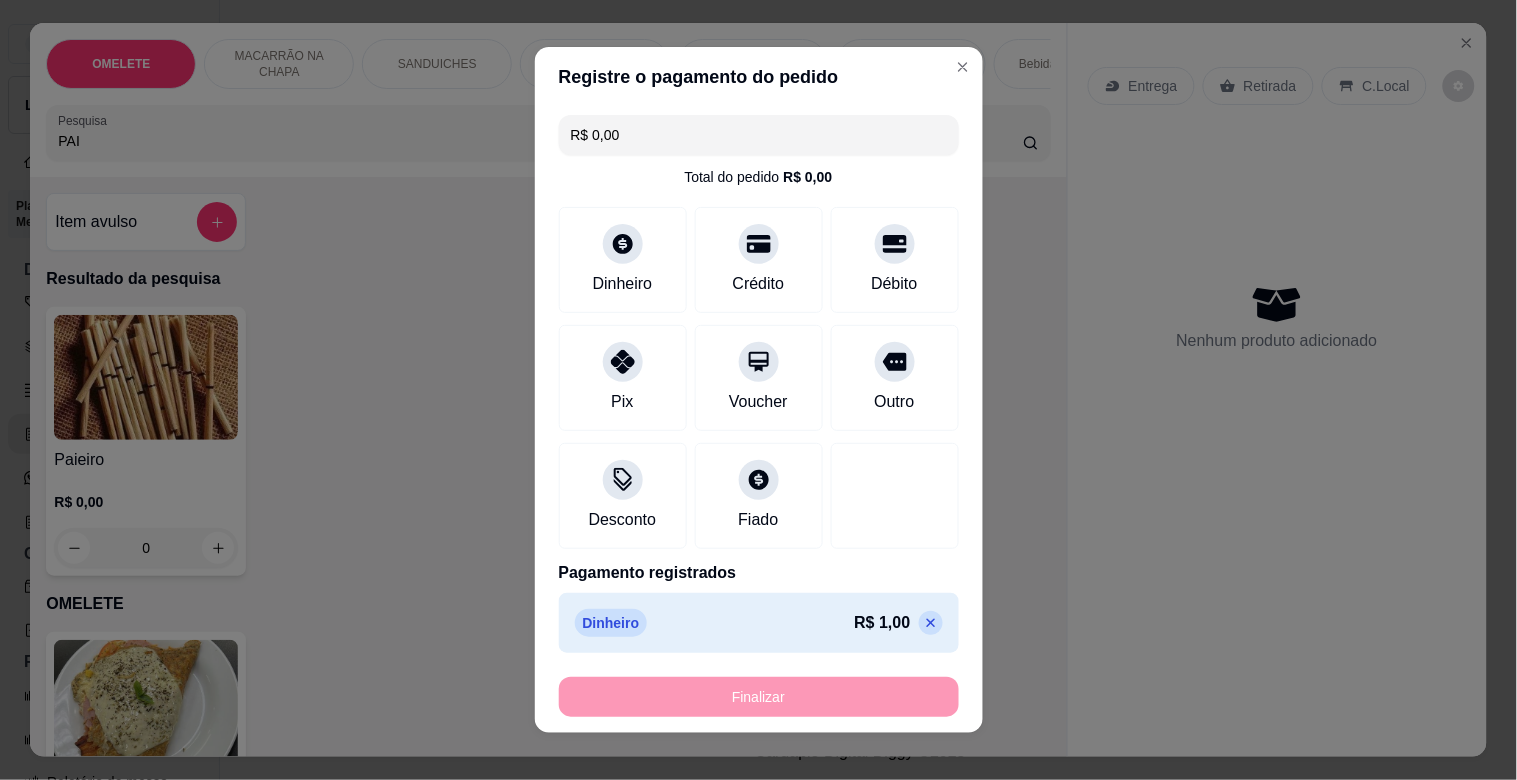type on "-R$ 1,00" 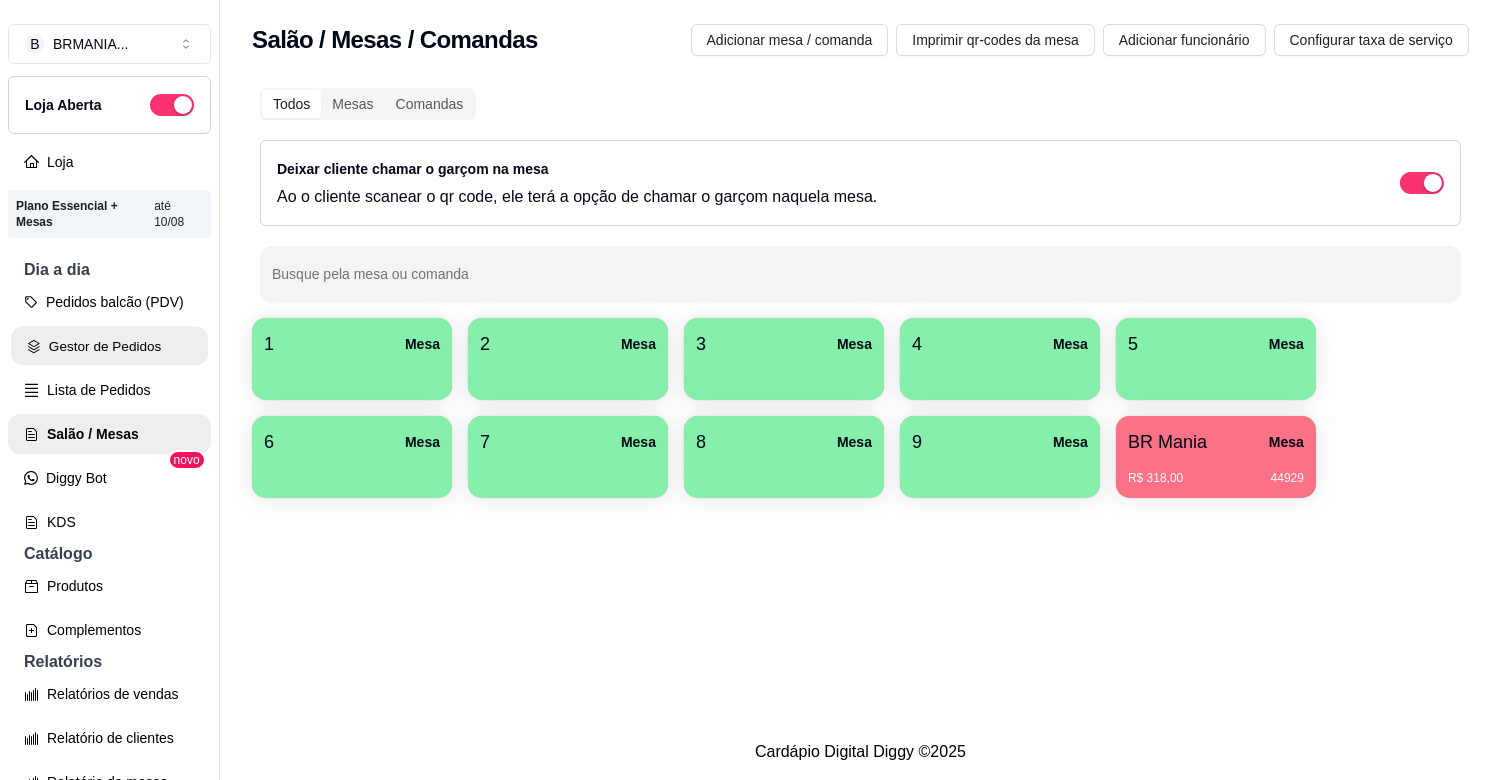 click on "Gestor de Pedidos" at bounding box center (109, 346) 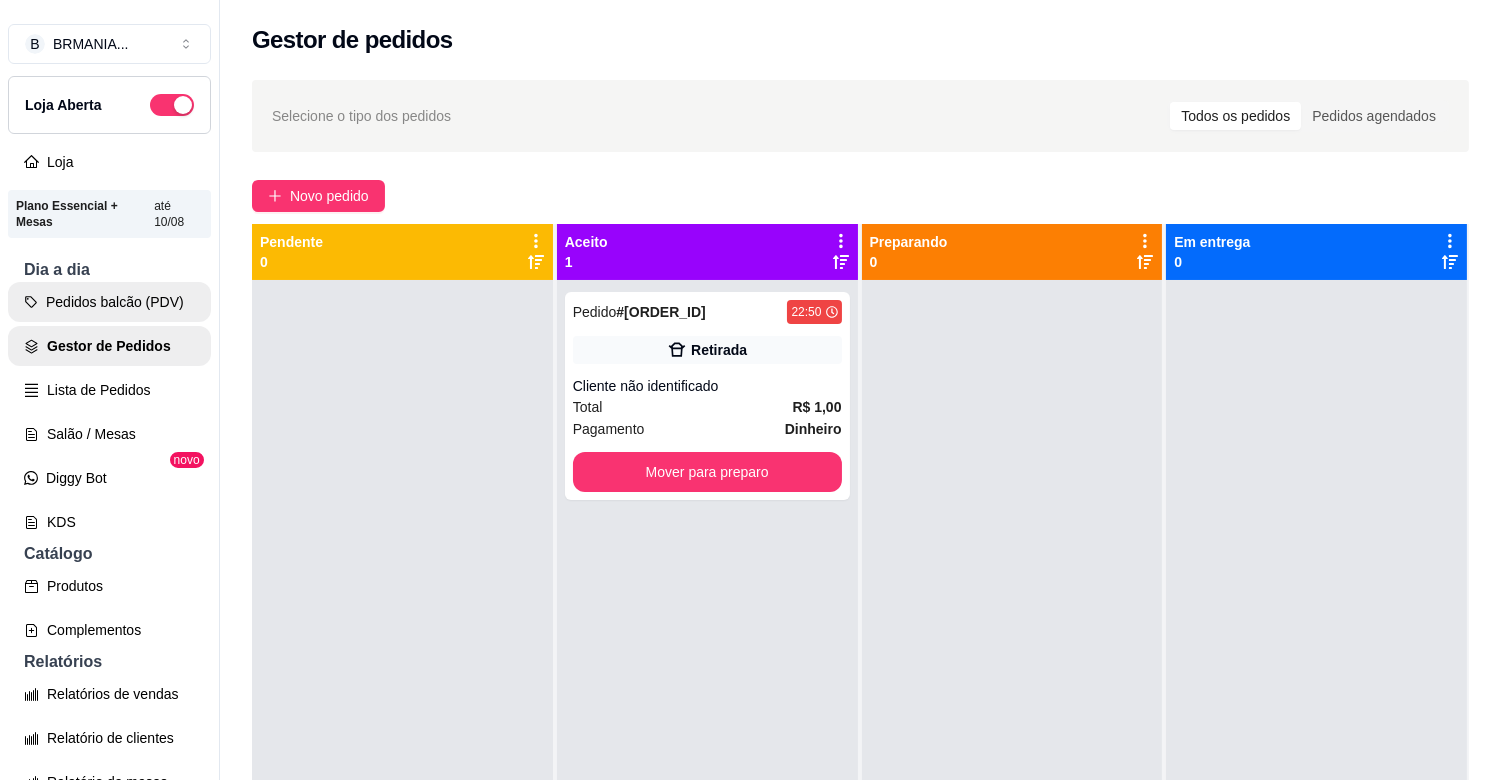click on "Pedidos balcão (PDV)" at bounding box center (109, 302) 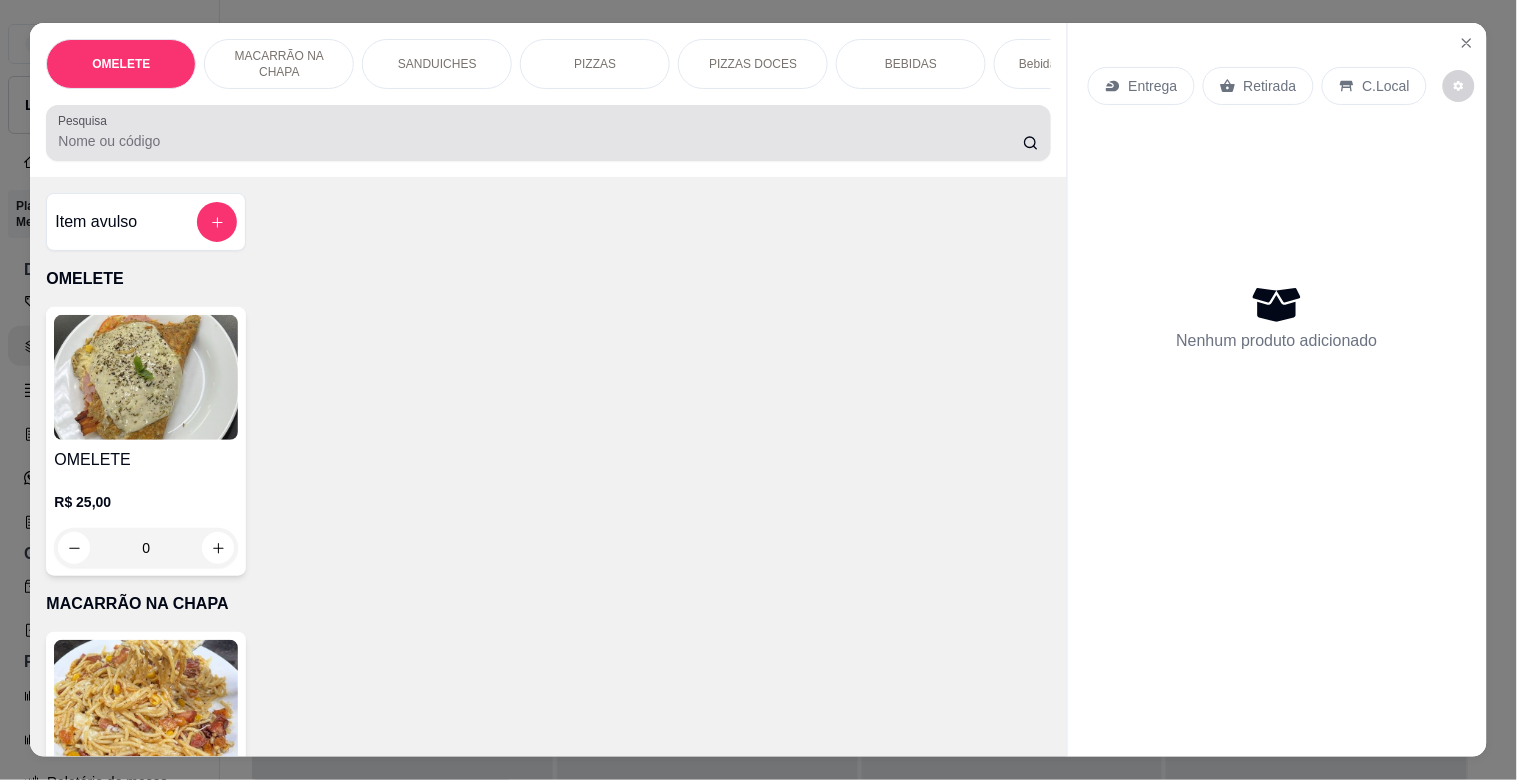 click on "Pesquisa" at bounding box center [548, 133] 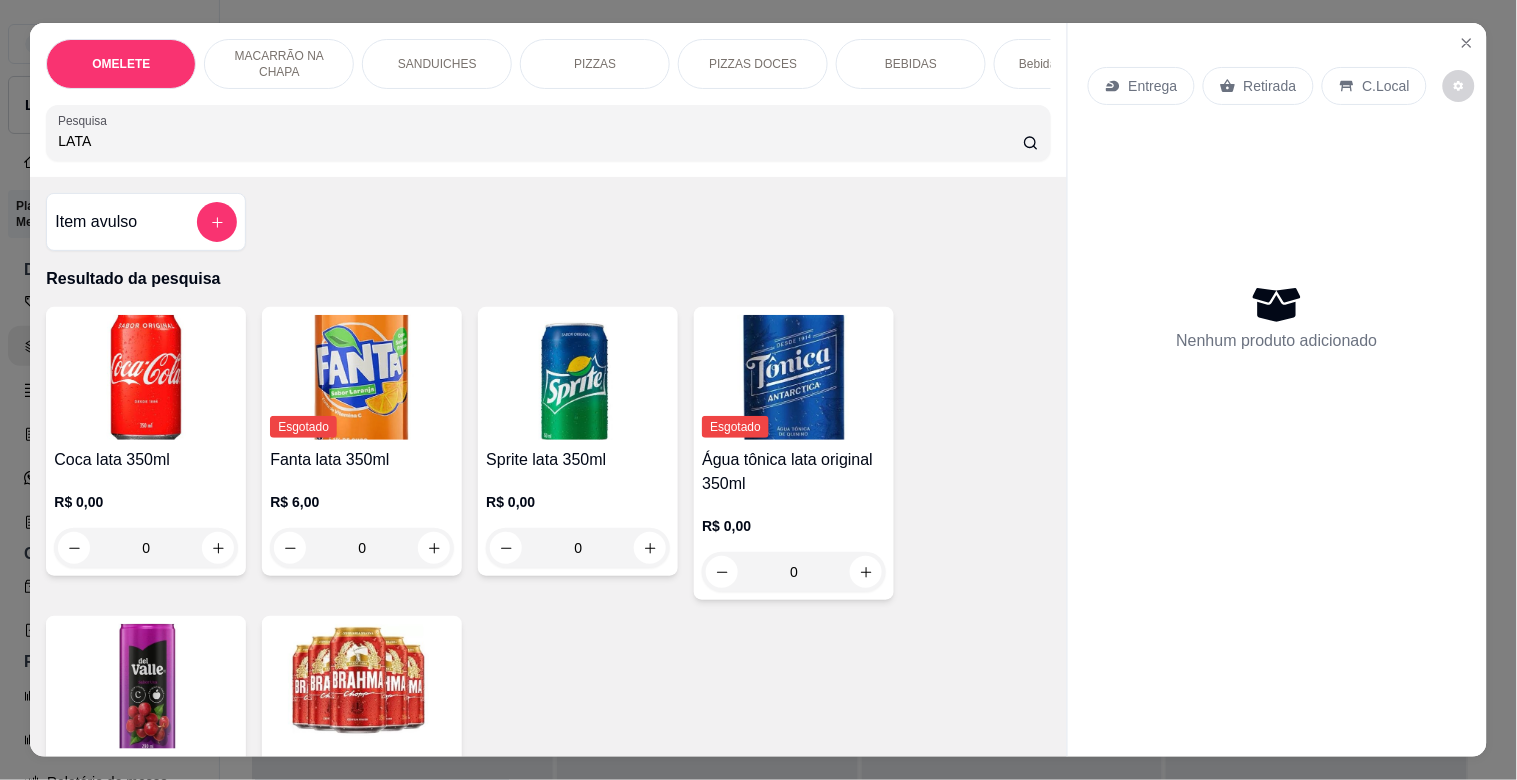 type on "LATA" 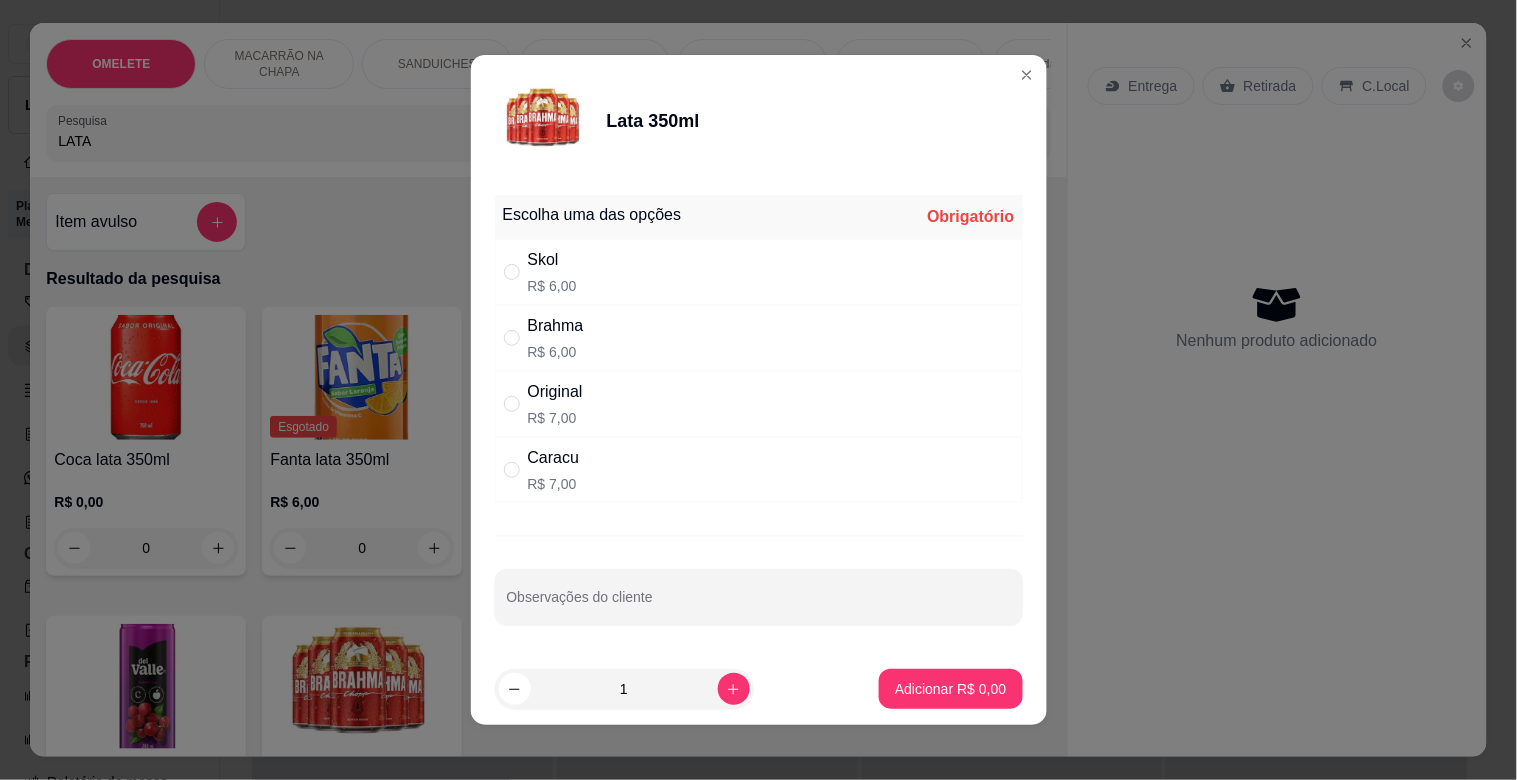 click on "R$ 6,00" at bounding box center (556, 352) 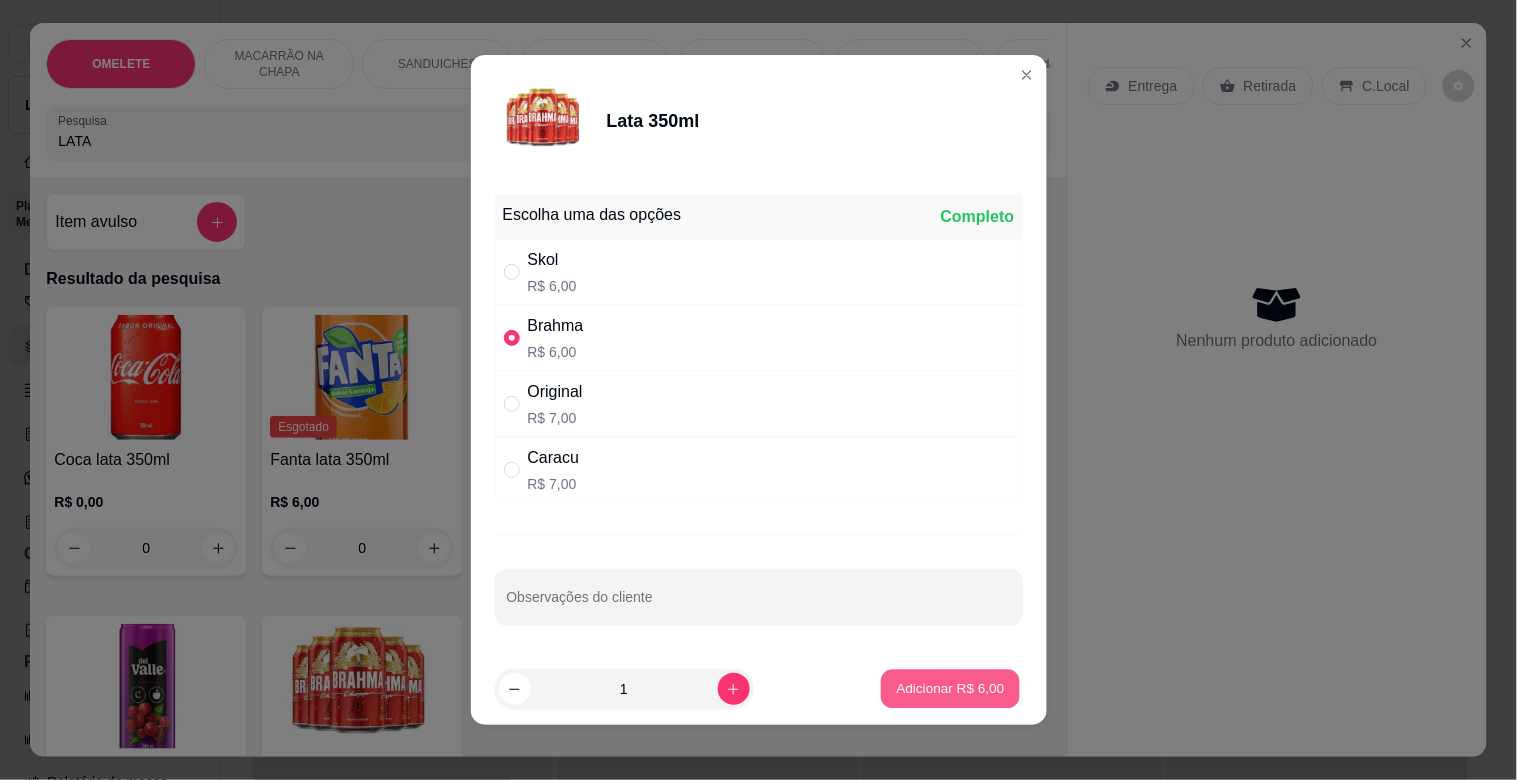 click on "Adicionar   R$ 6,00" at bounding box center [950, 689] 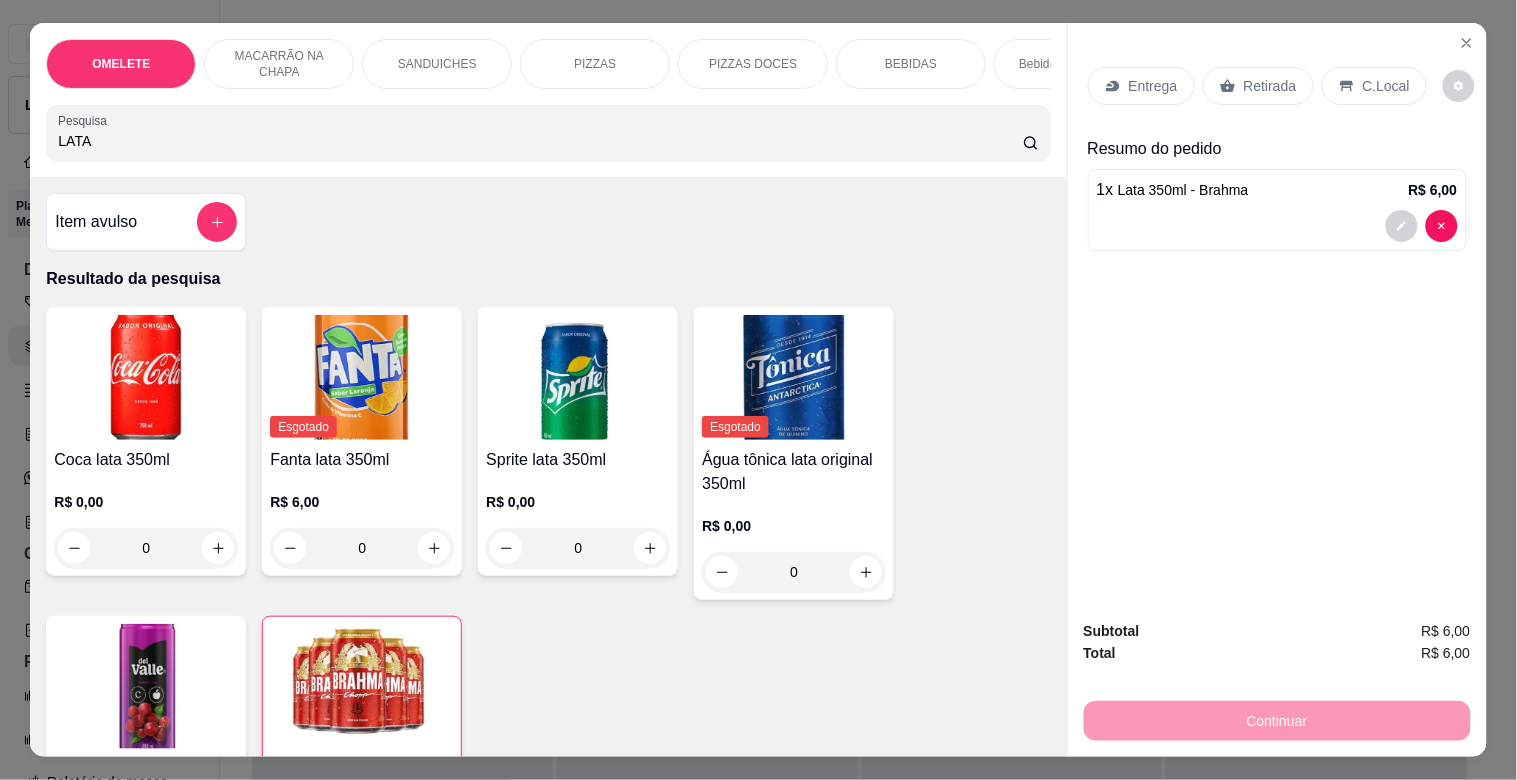 drag, startPoint x: 1260, startPoint y: 80, endPoint x: 1241, endPoint y: 246, distance: 167.08382 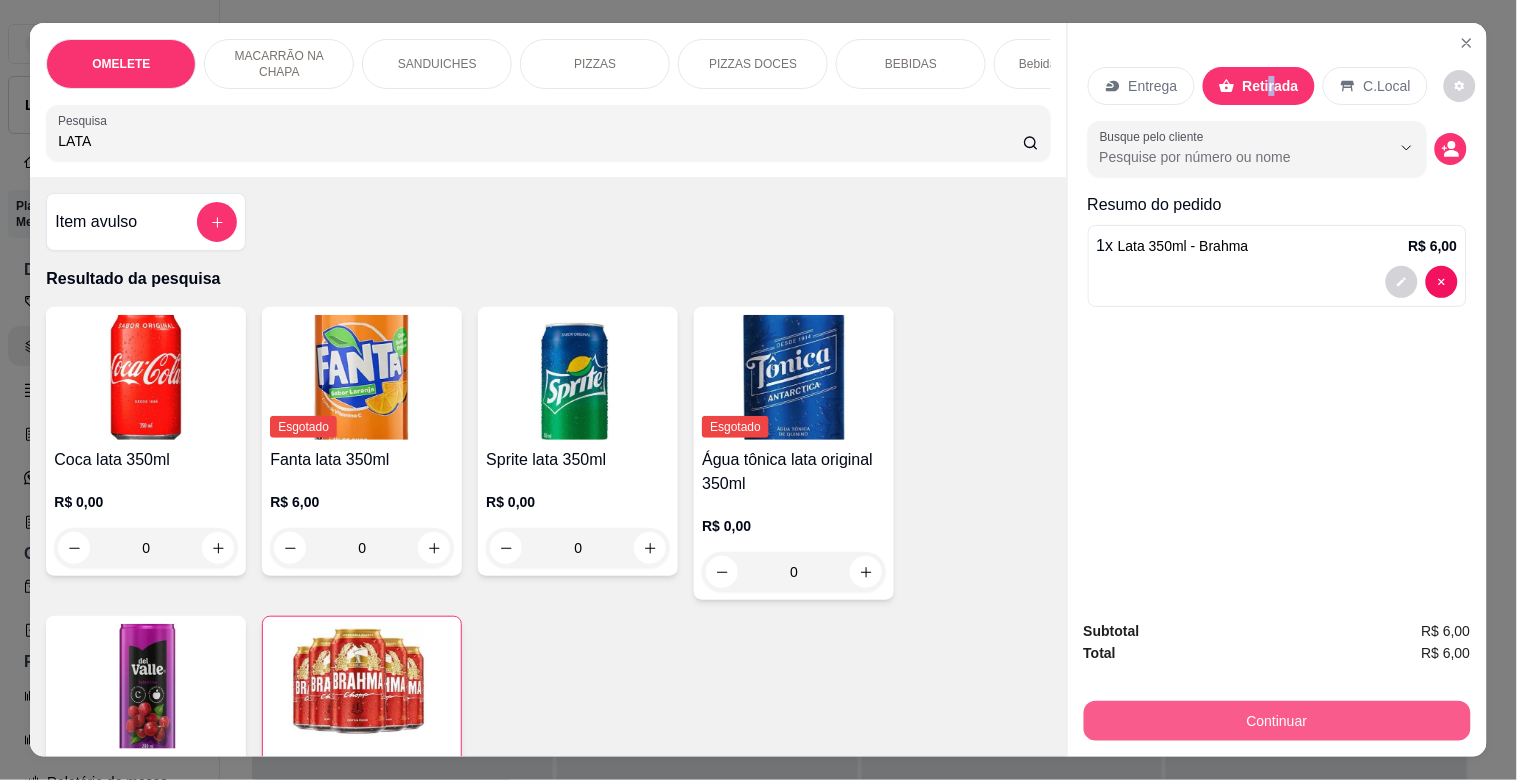 click on "Continuar" at bounding box center (1277, 721) 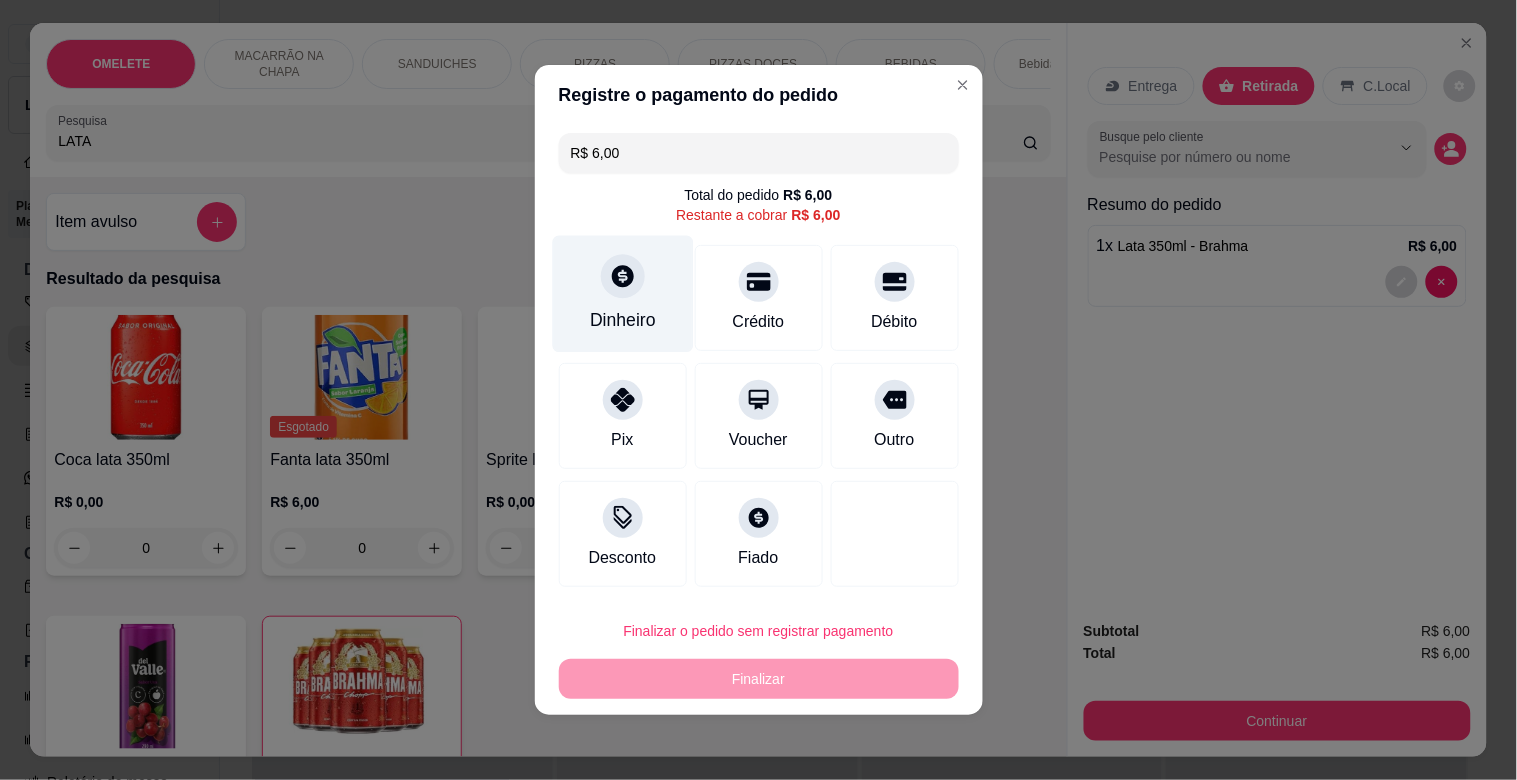 click on "Dinheiro" at bounding box center [622, 294] 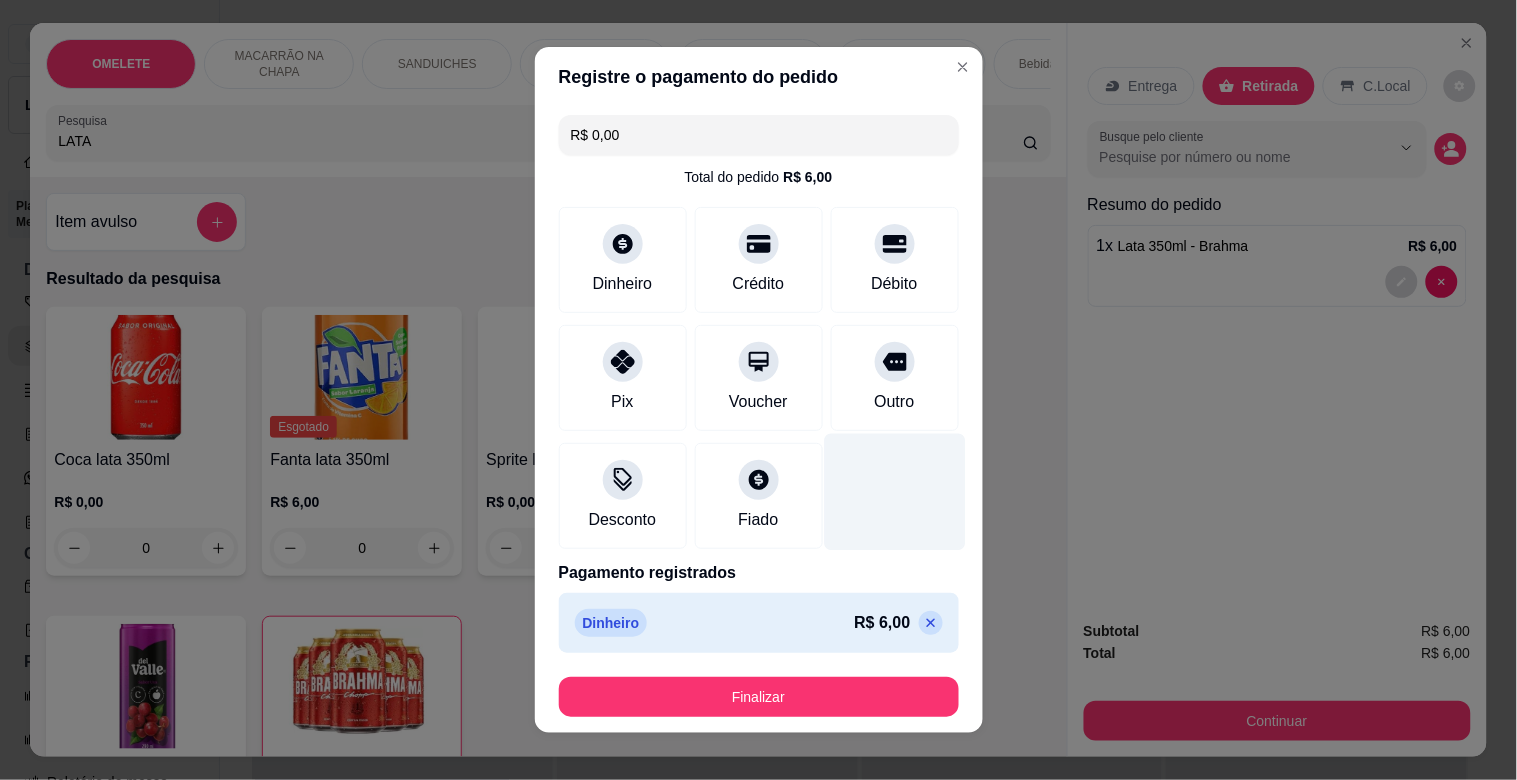 type on "R$ 0,00" 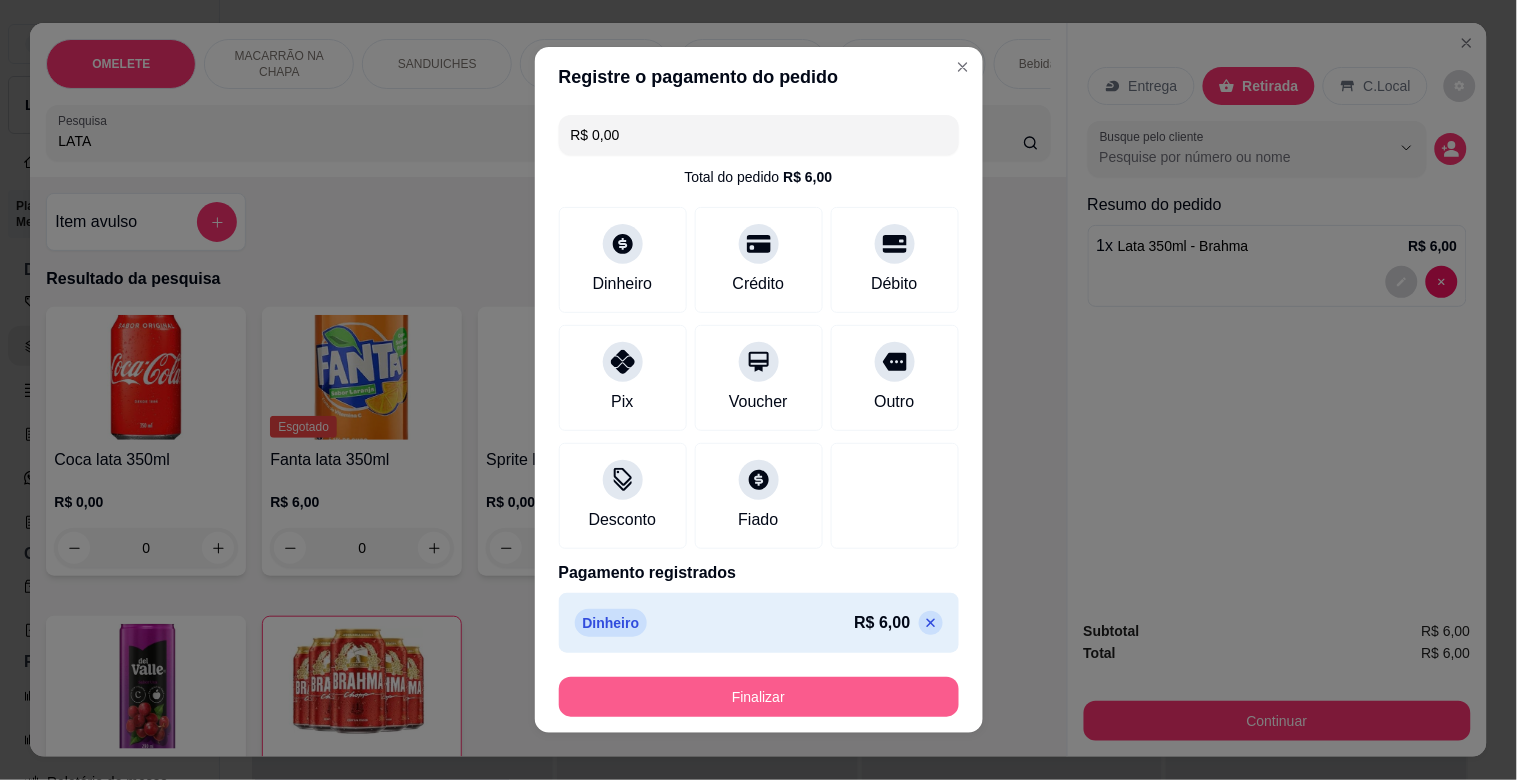 click on "Finalizar" at bounding box center [759, 697] 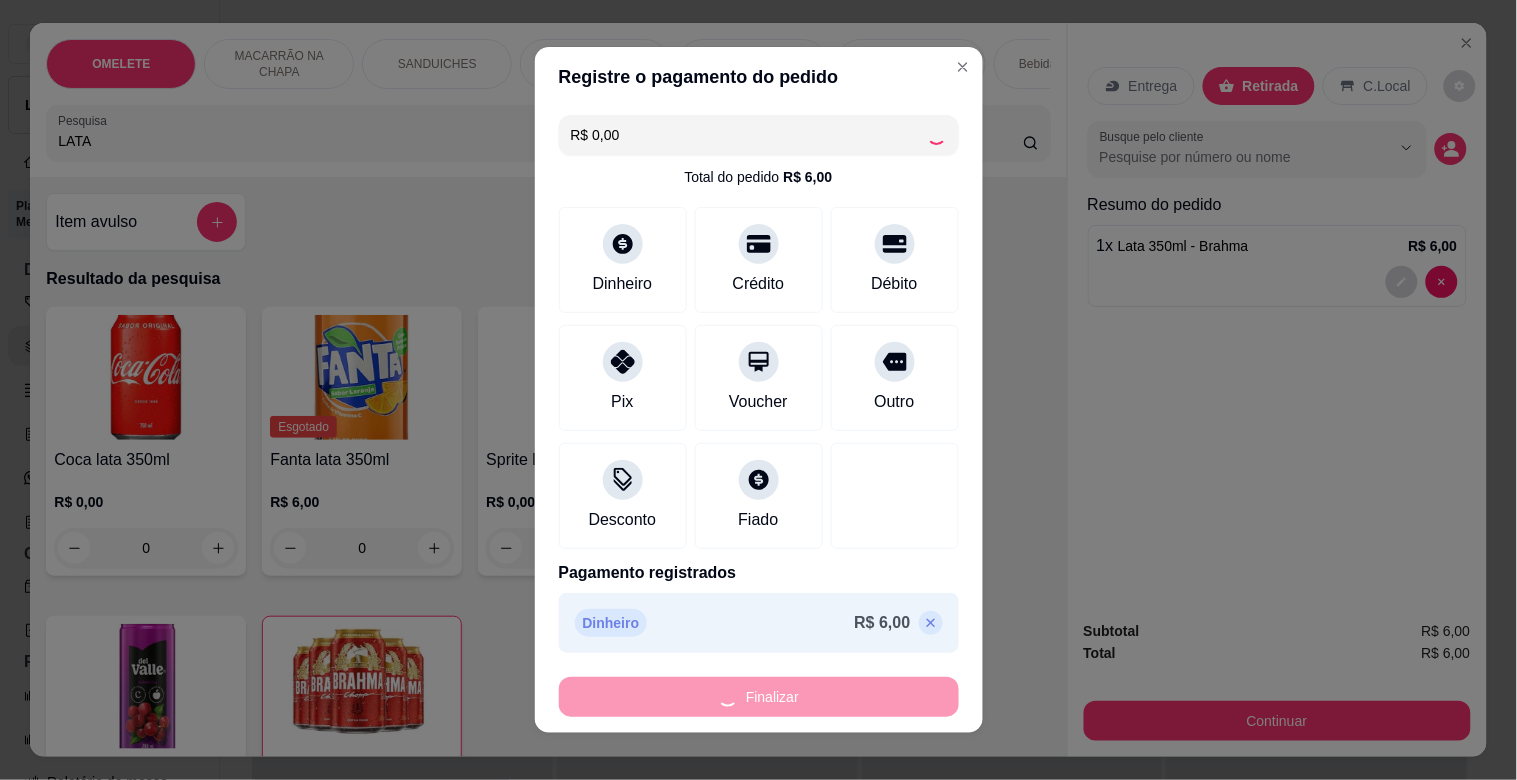 type on "0" 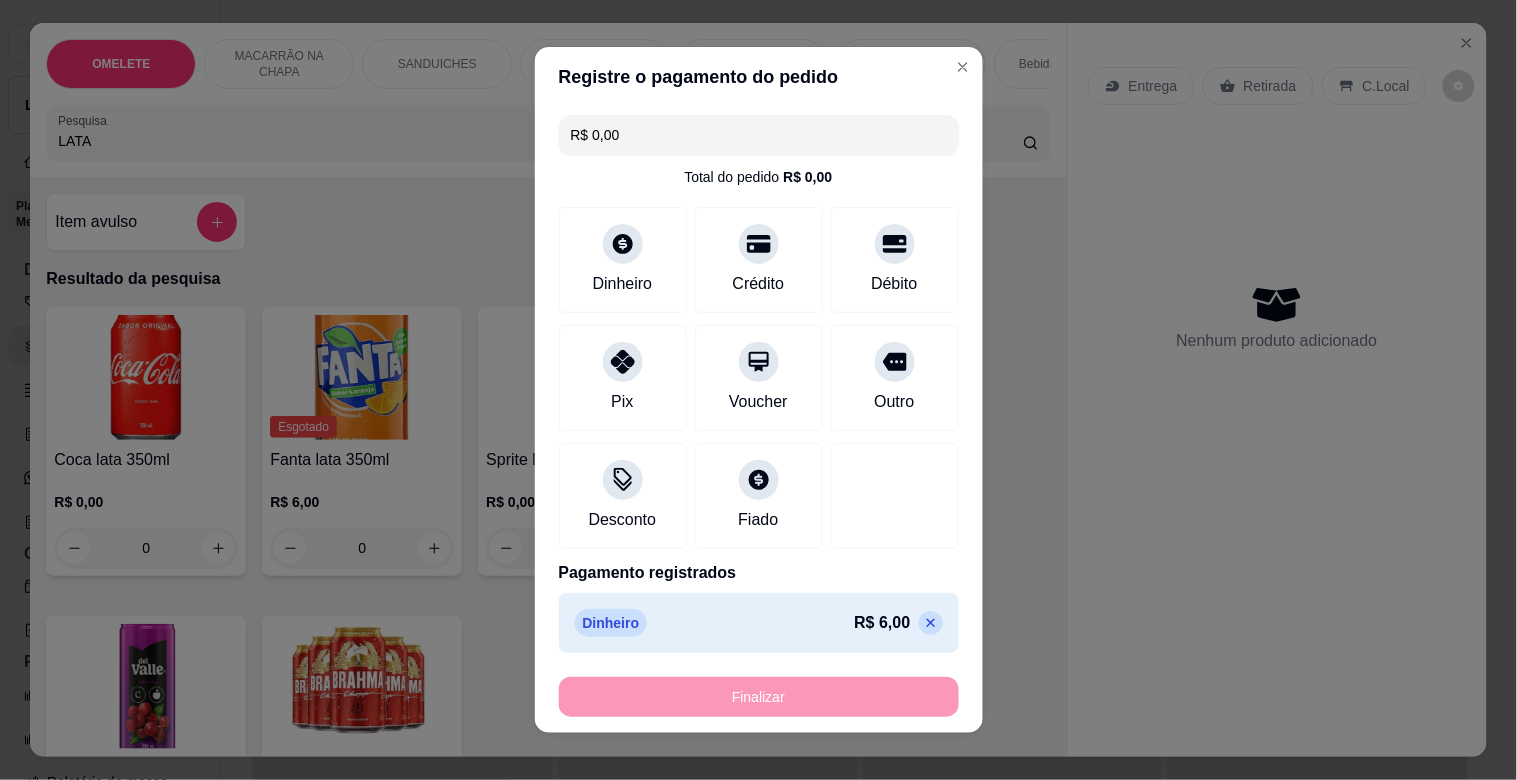 type on "-R$ 6,00" 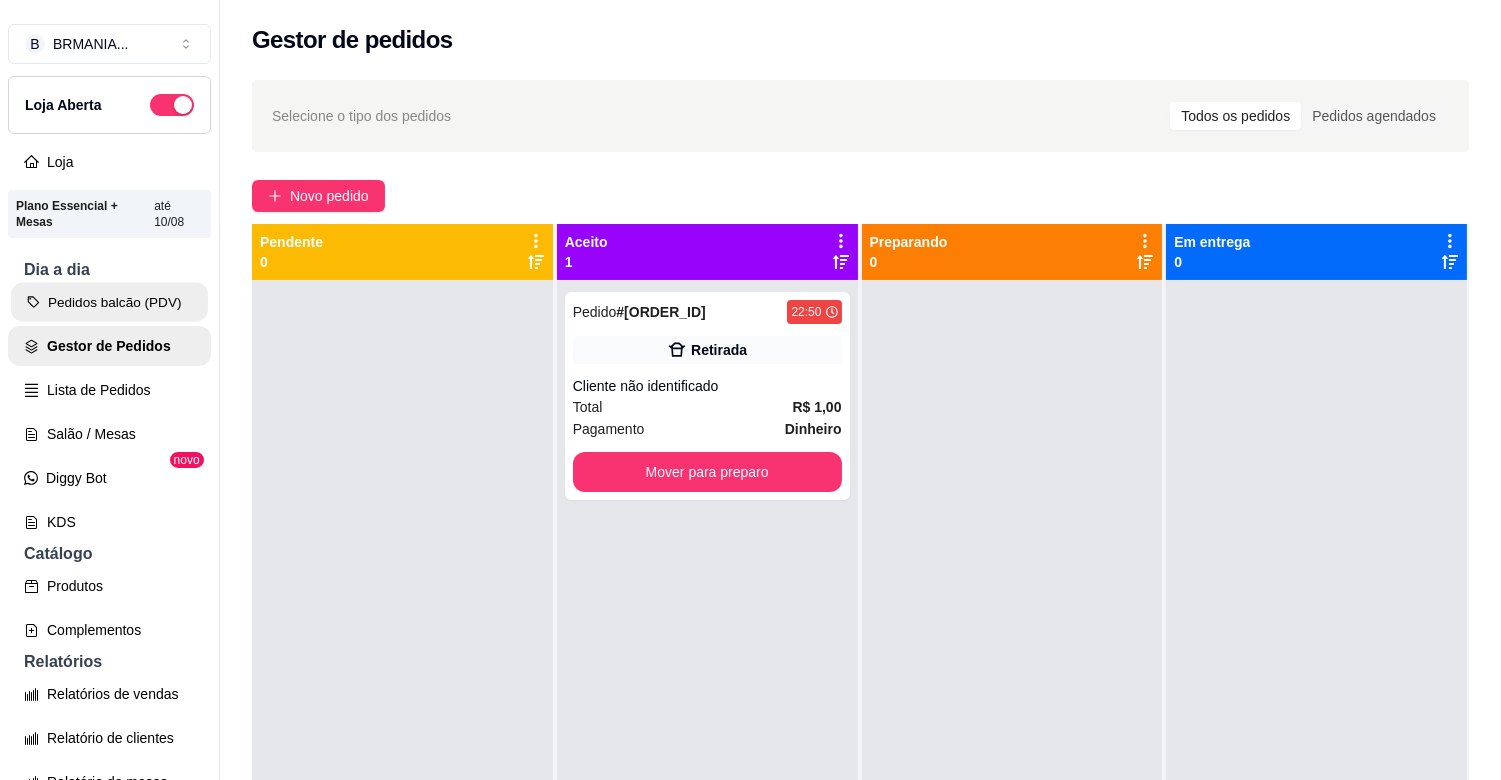 click on "Pedidos balcão (PDV)" at bounding box center (109, 302) 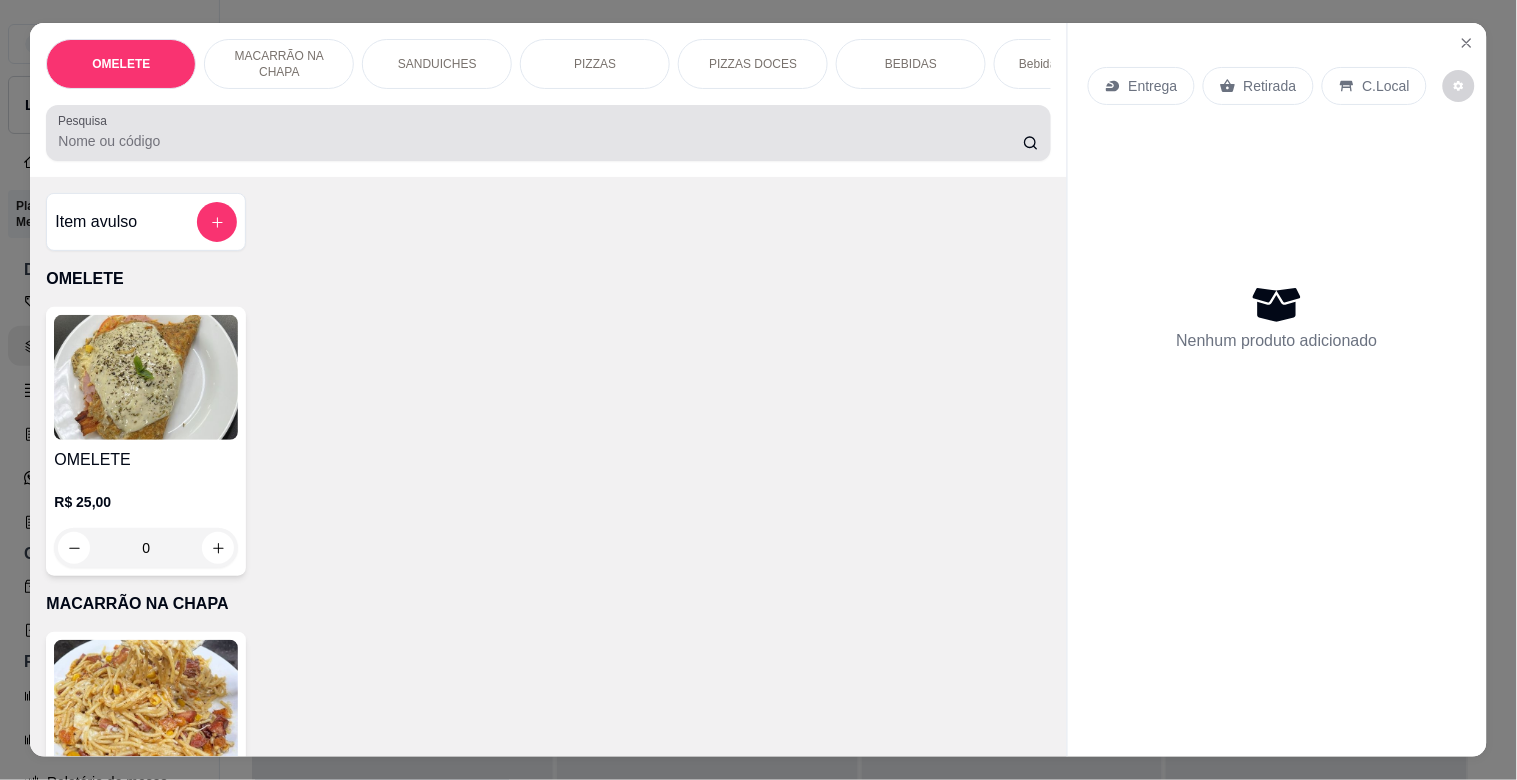click on "Pesquisa" at bounding box center [540, 141] 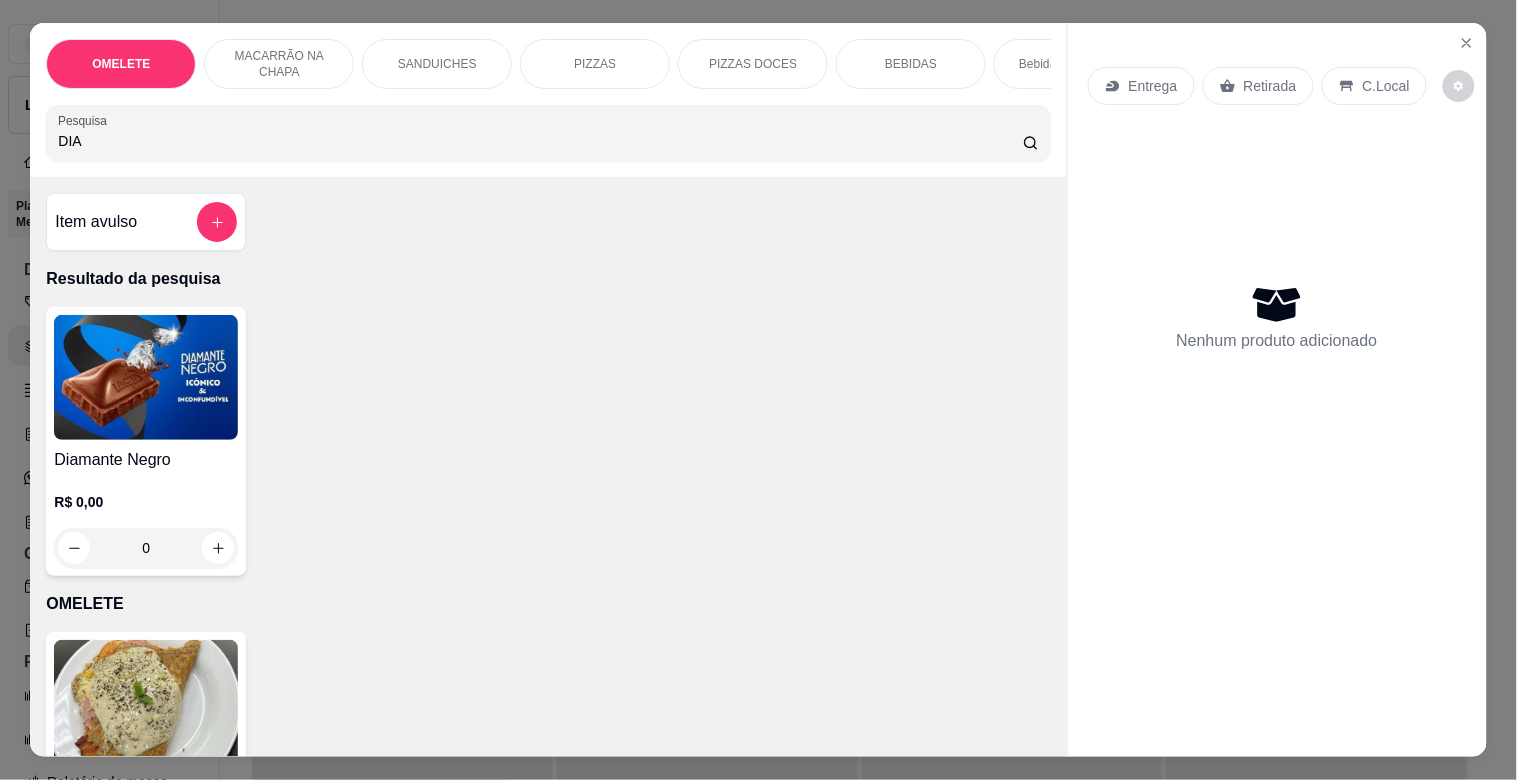 type on "DIA" 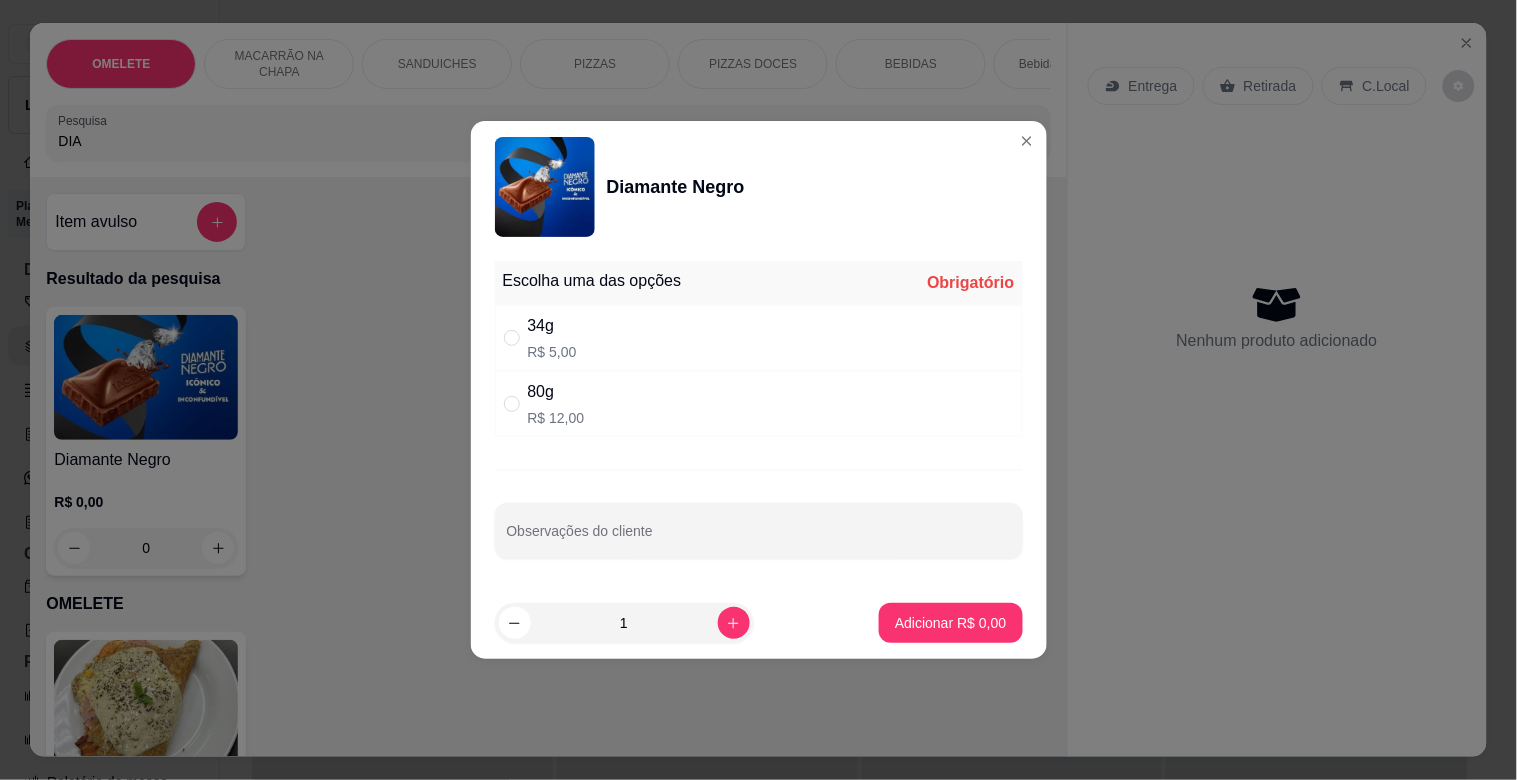 click on "34g R$ 5,00" at bounding box center [759, 338] 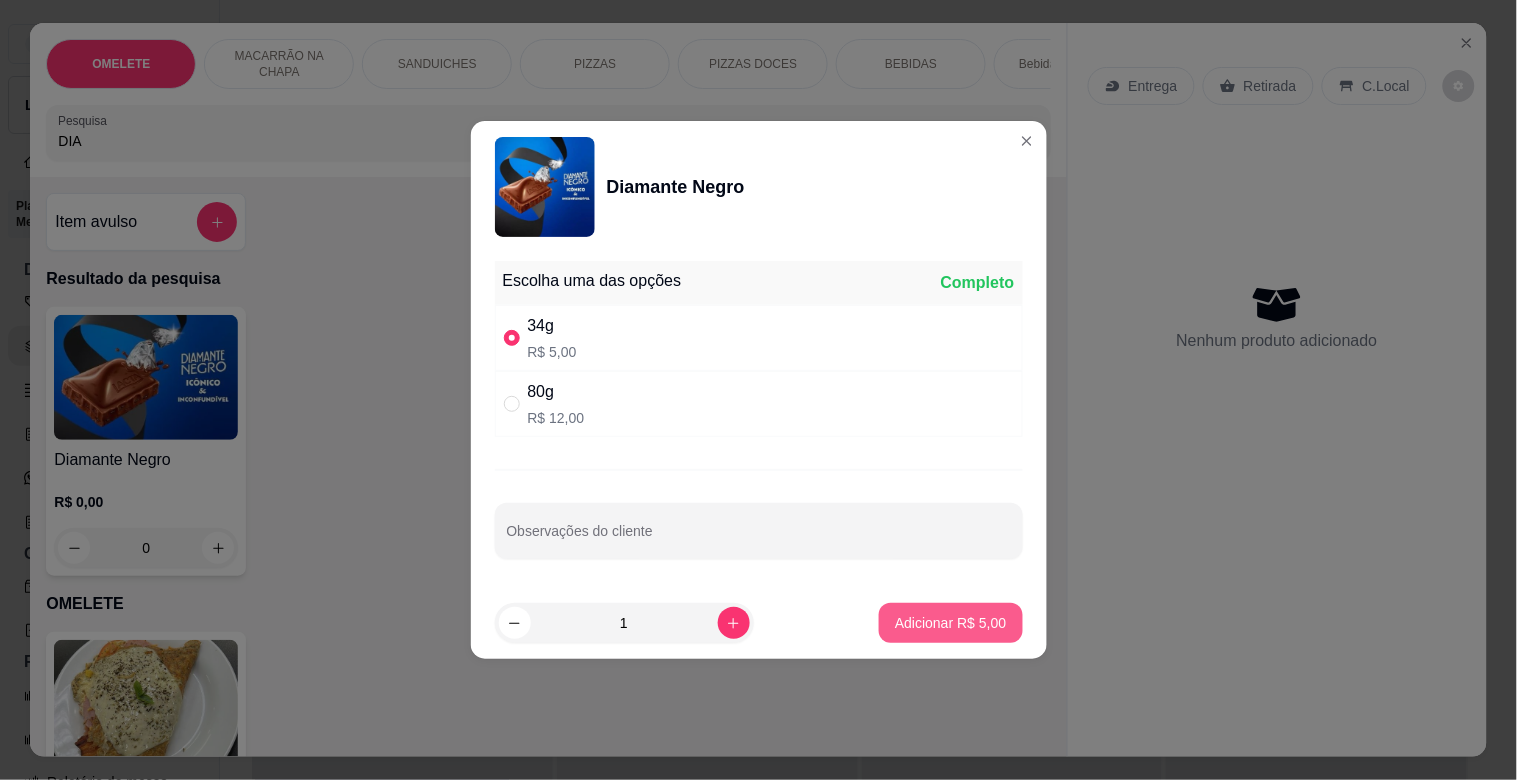click on "Adicionar   R$ 5,00" at bounding box center [950, 623] 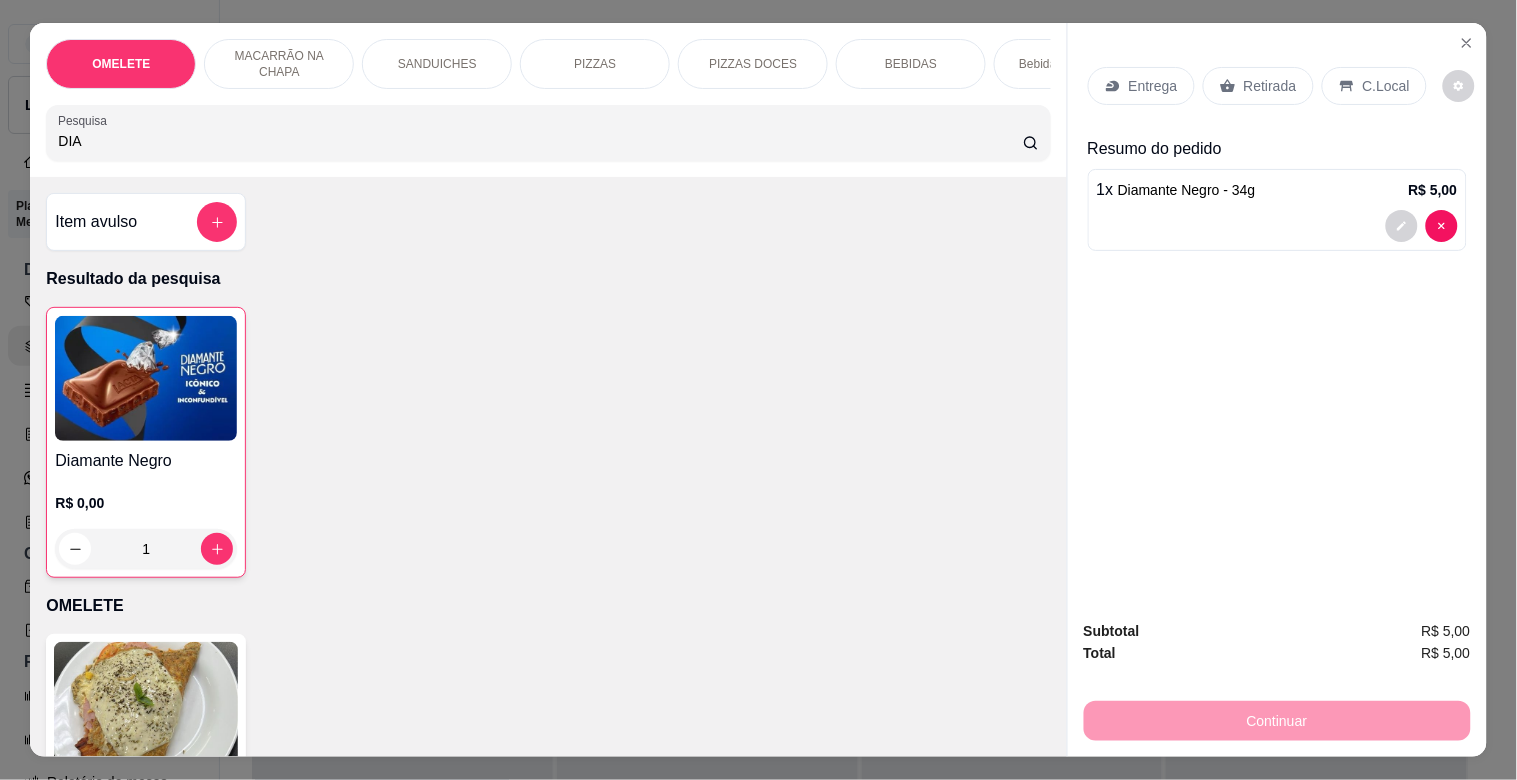 click on "Retirada" at bounding box center [1270, 86] 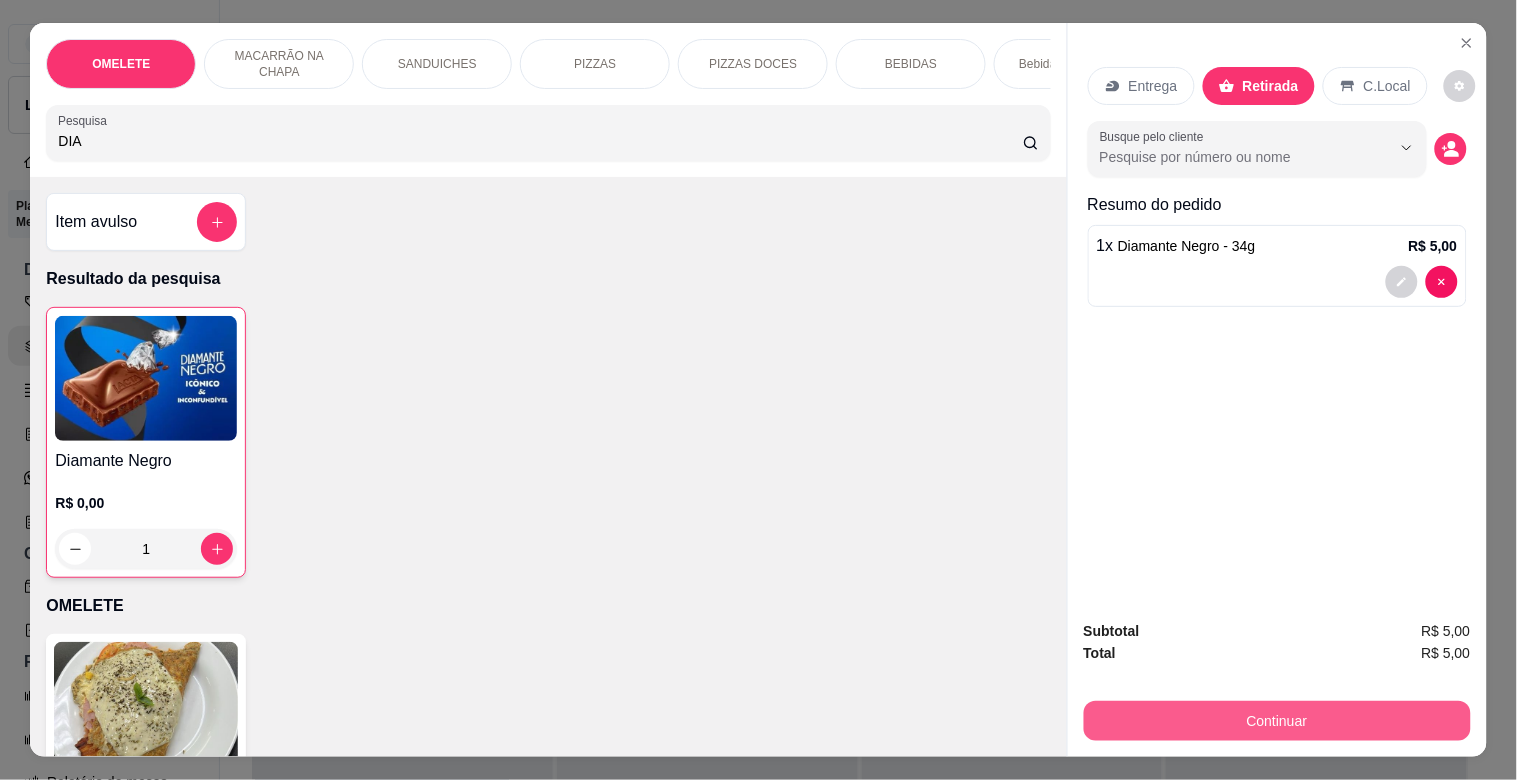 click on "Continuar" at bounding box center (1277, 721) 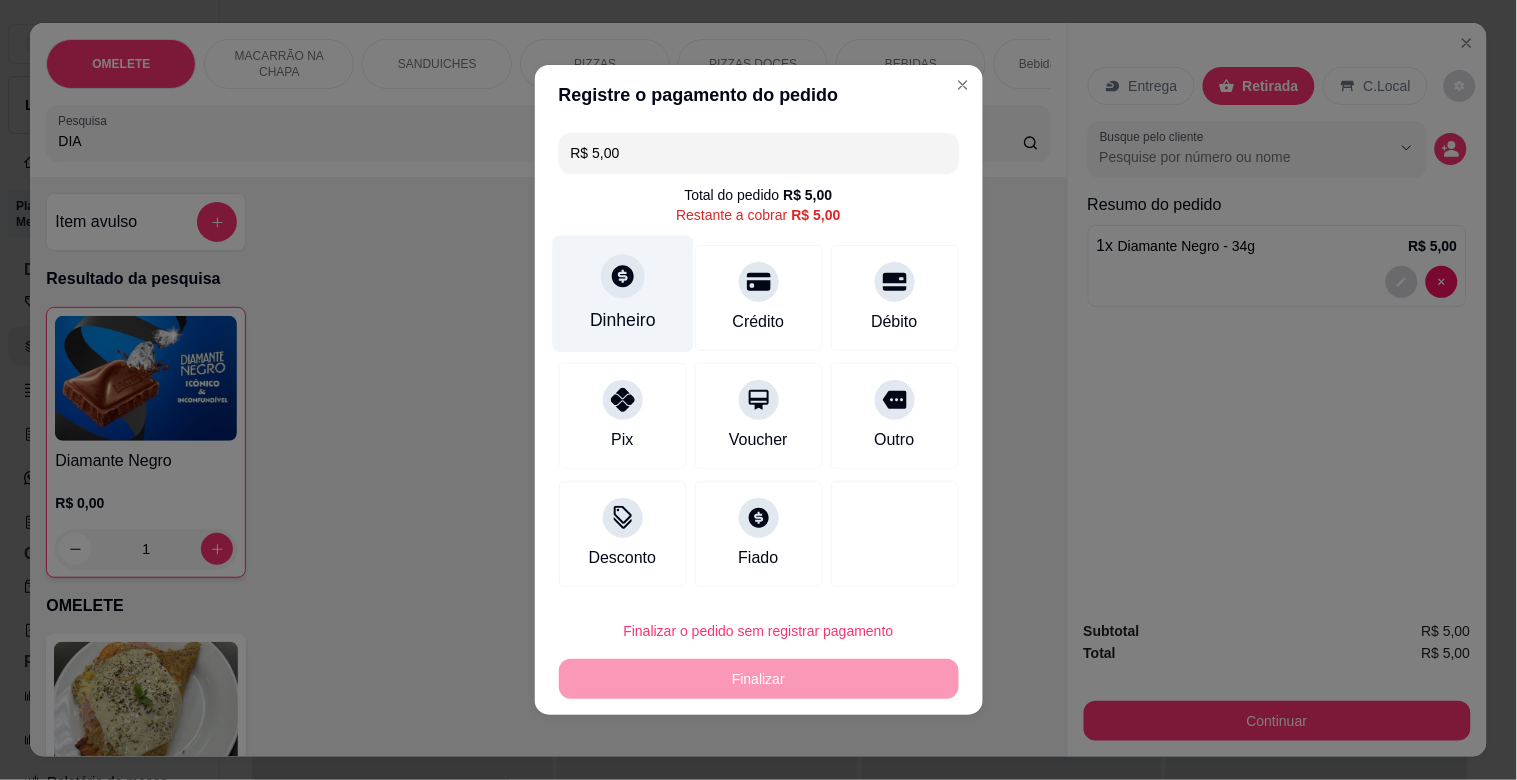 click at bounding box center [623, 276] 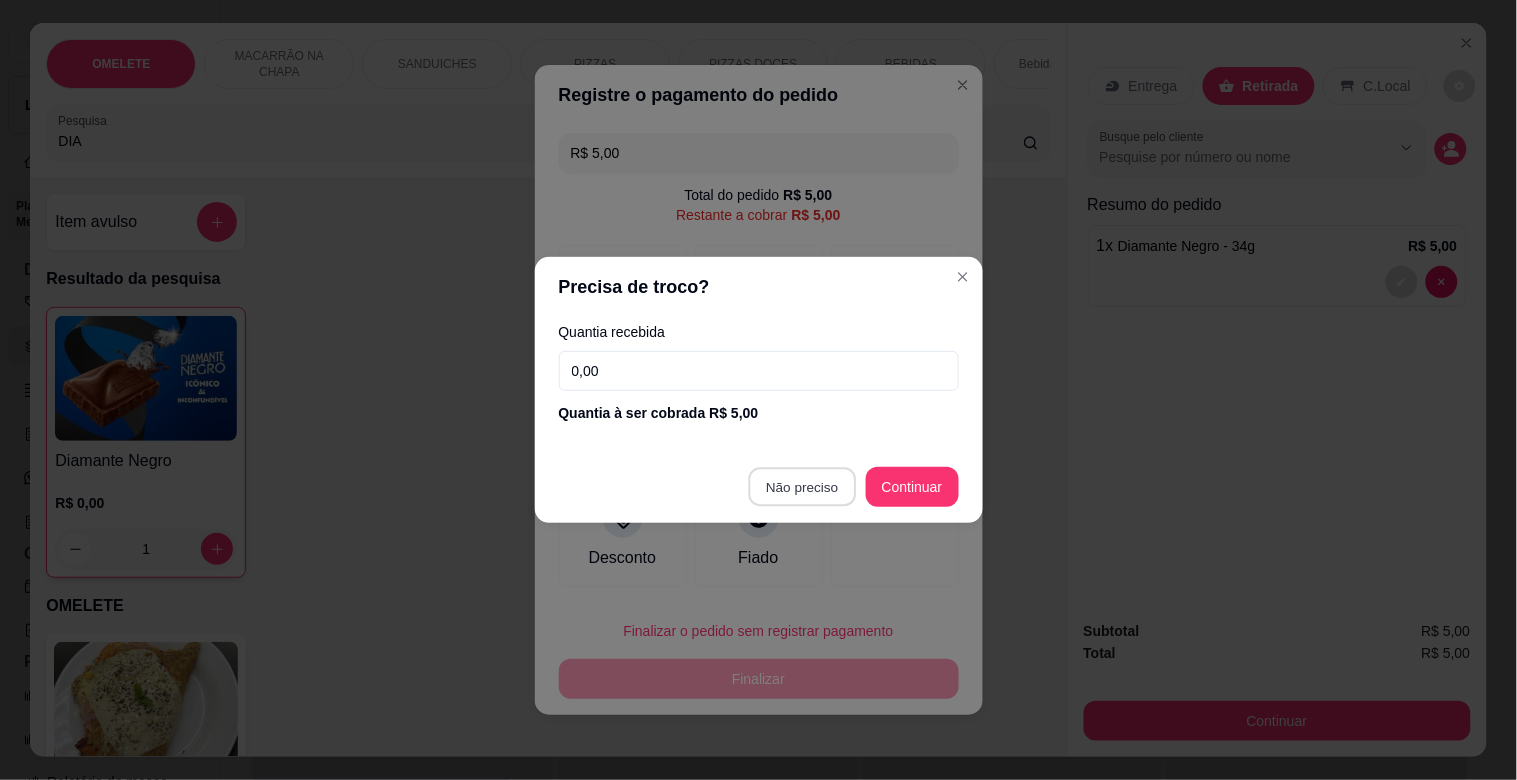 type on "R$ 0,00" 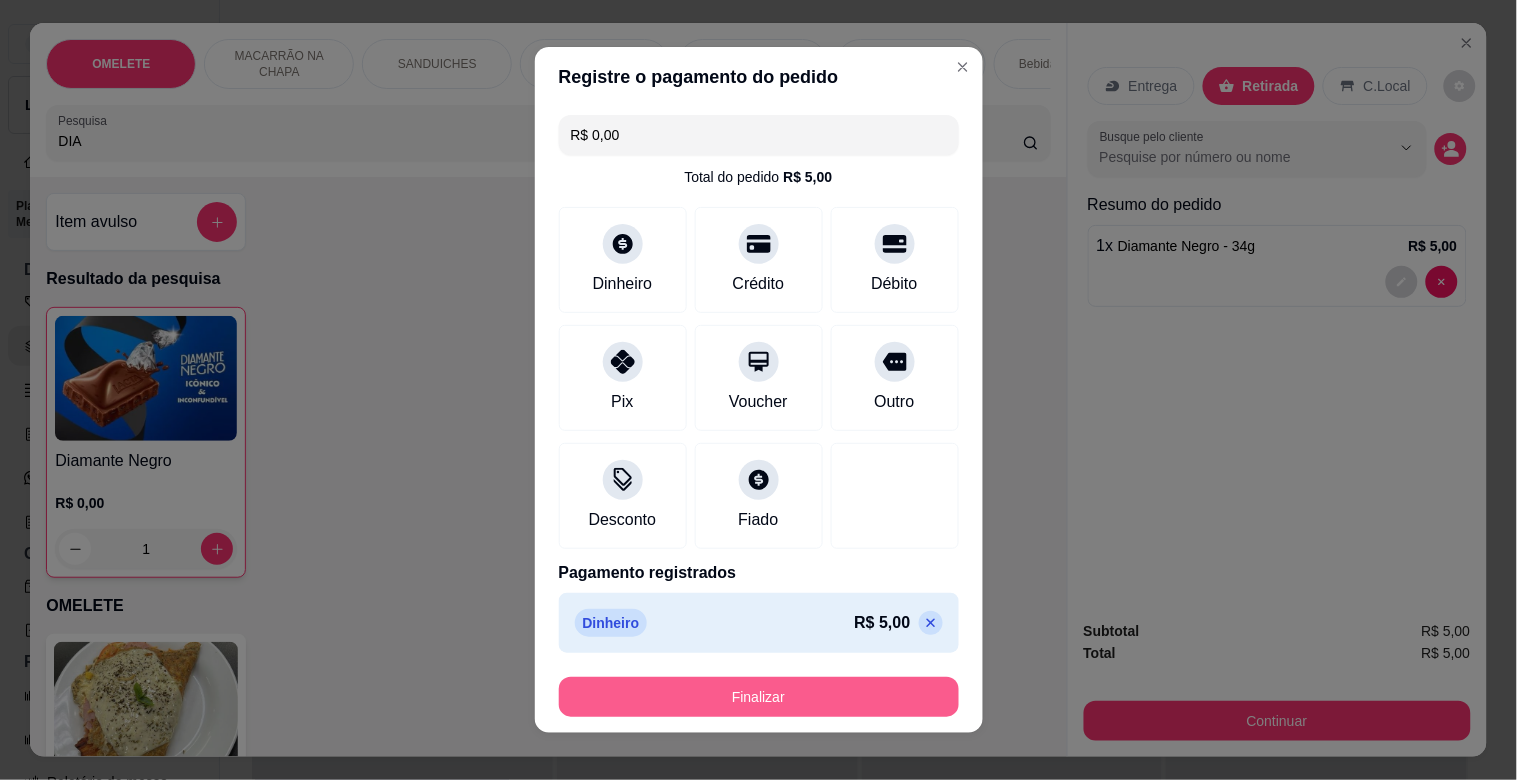 click on "Finalizar" at bounding box center [759, 697] 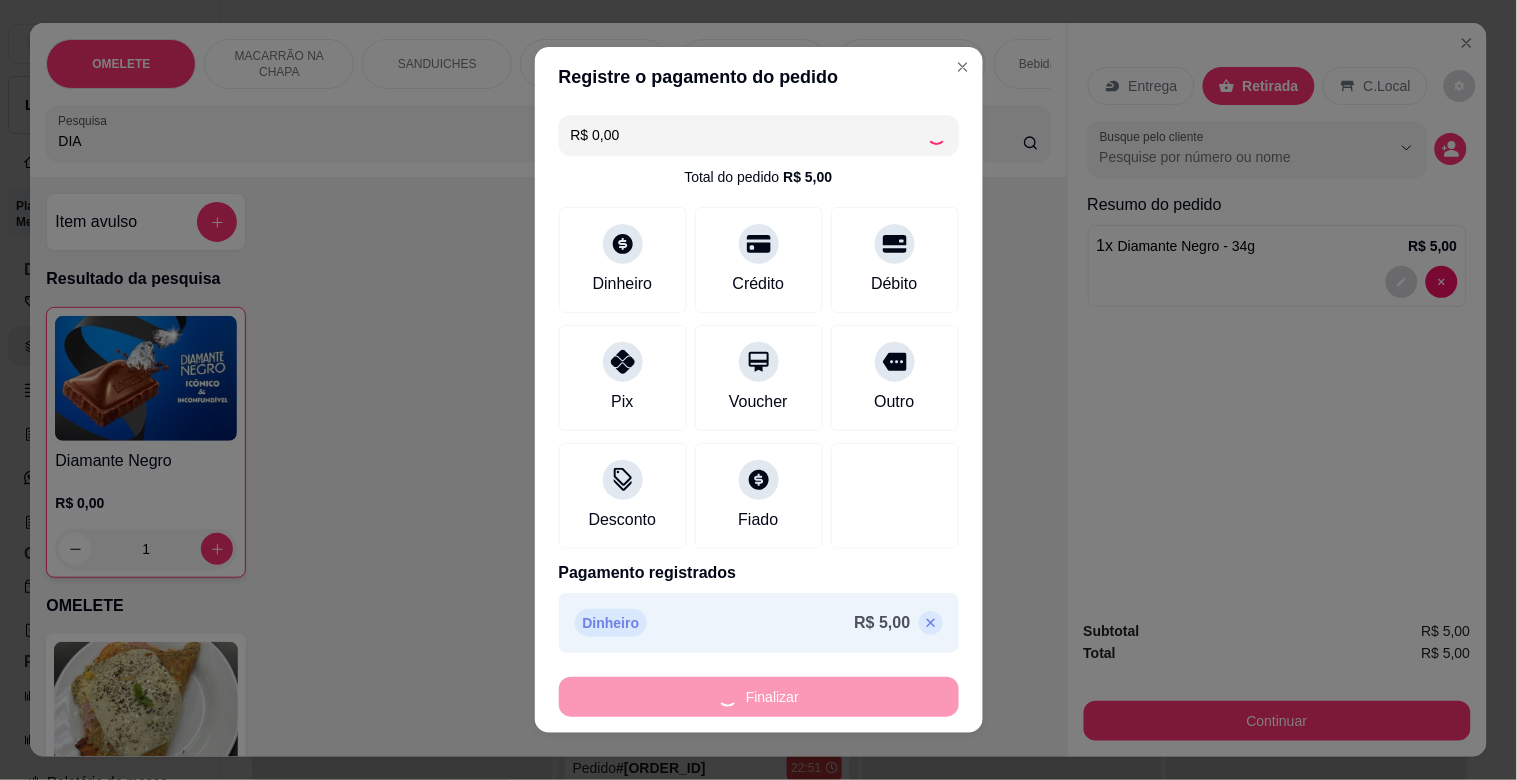 type on "0" 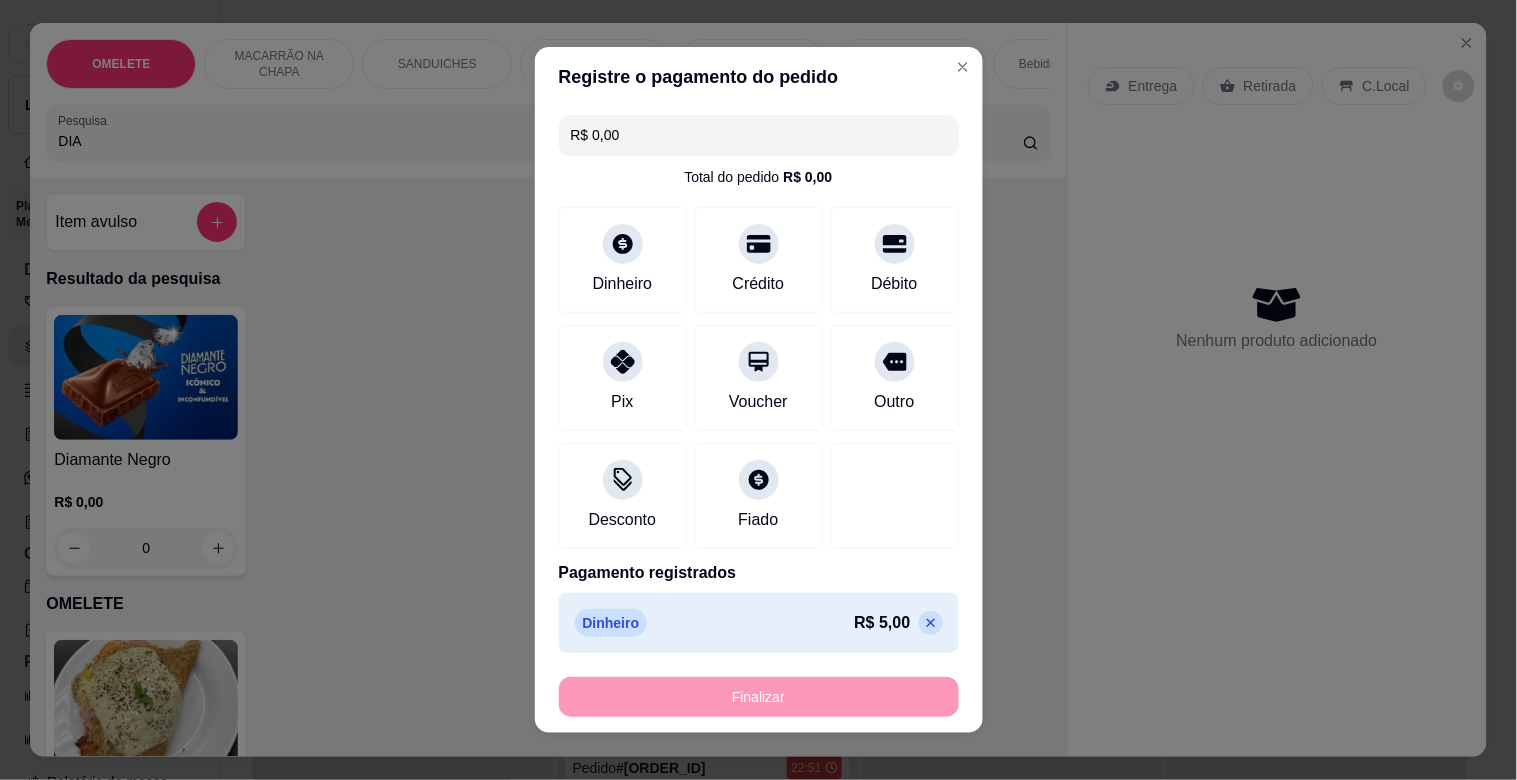 type on "-R$ 5,00" 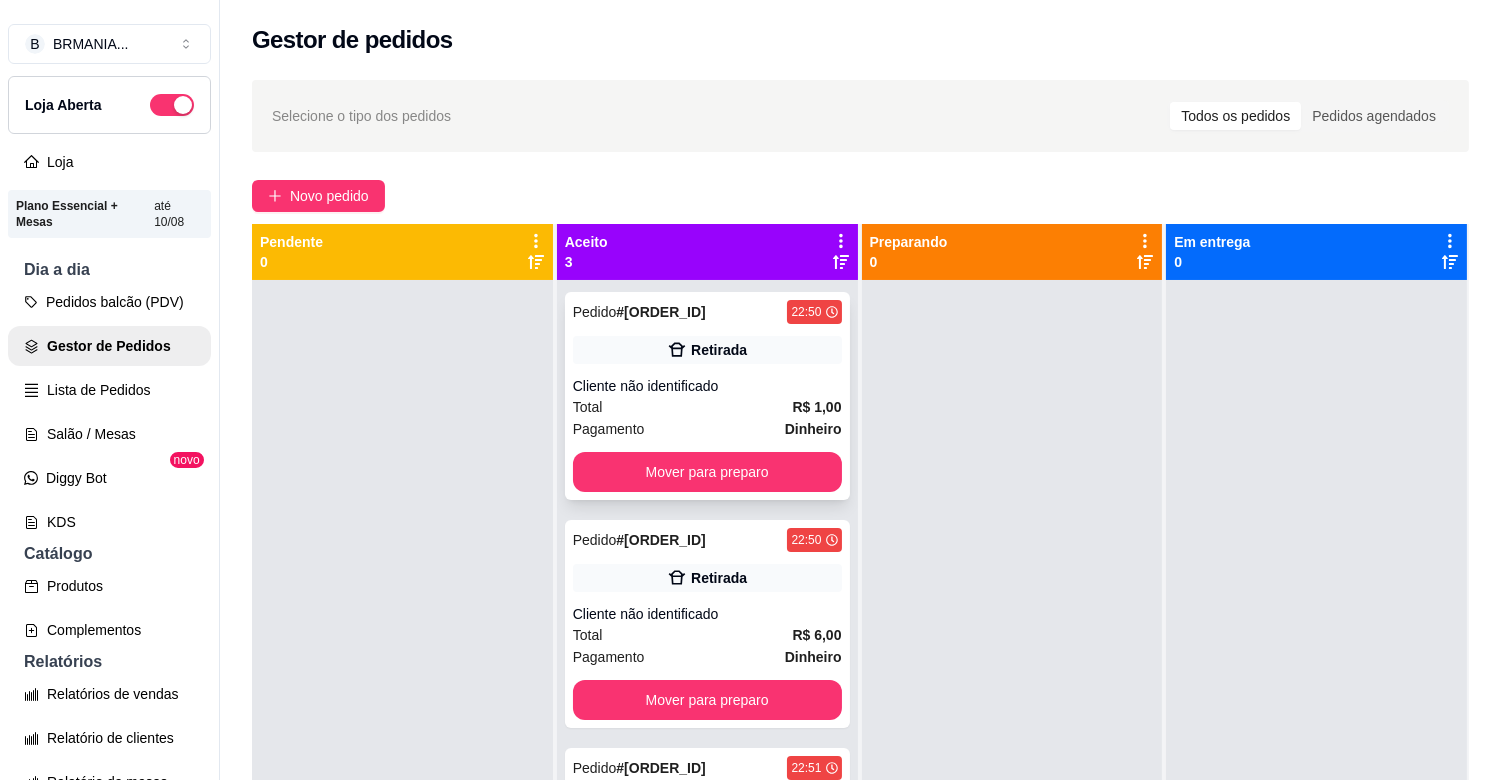 click on "Cliente não identificado" at bounding box center (707, 386) 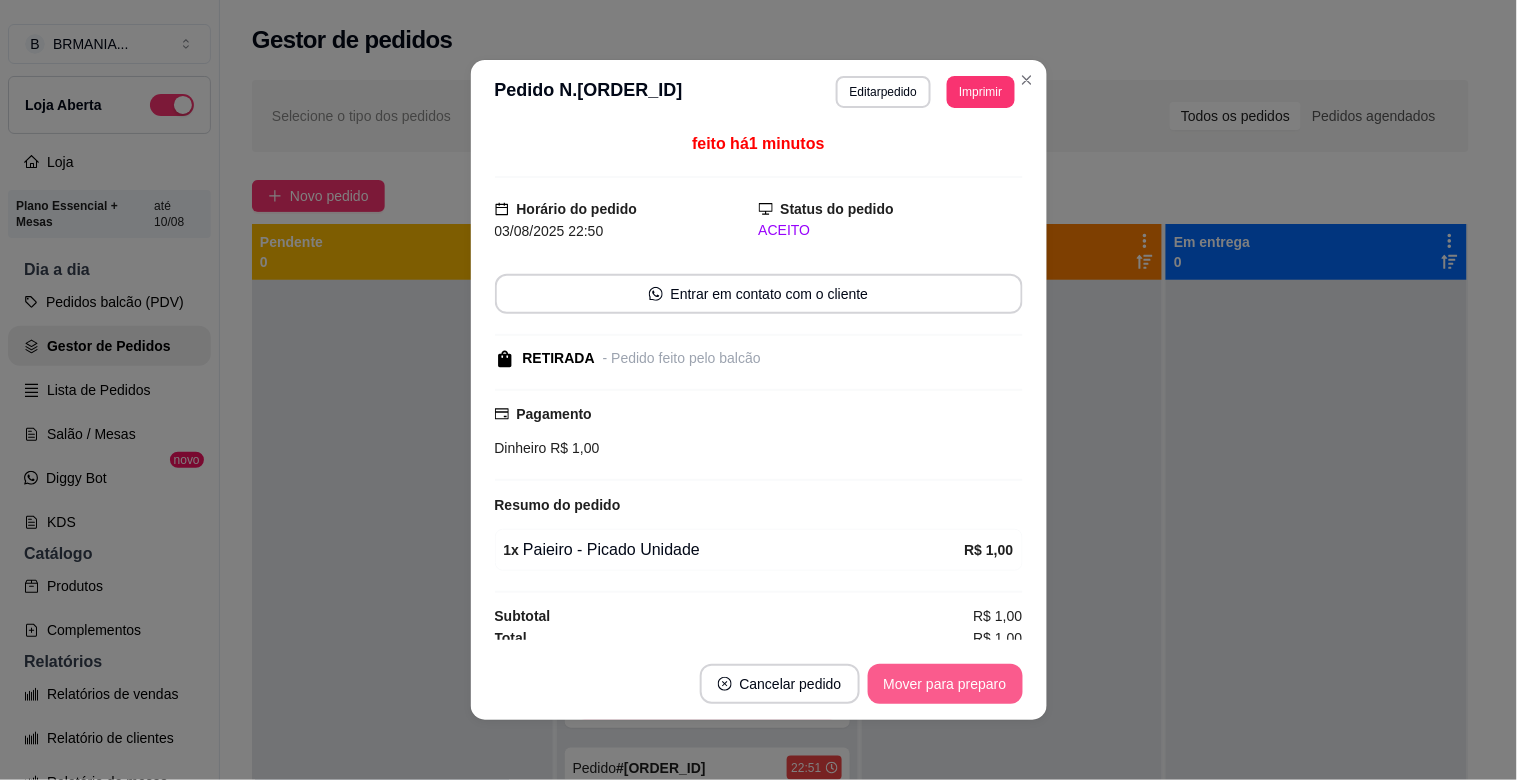 click on "Mover para preparo" at bounding box center [945, 684] 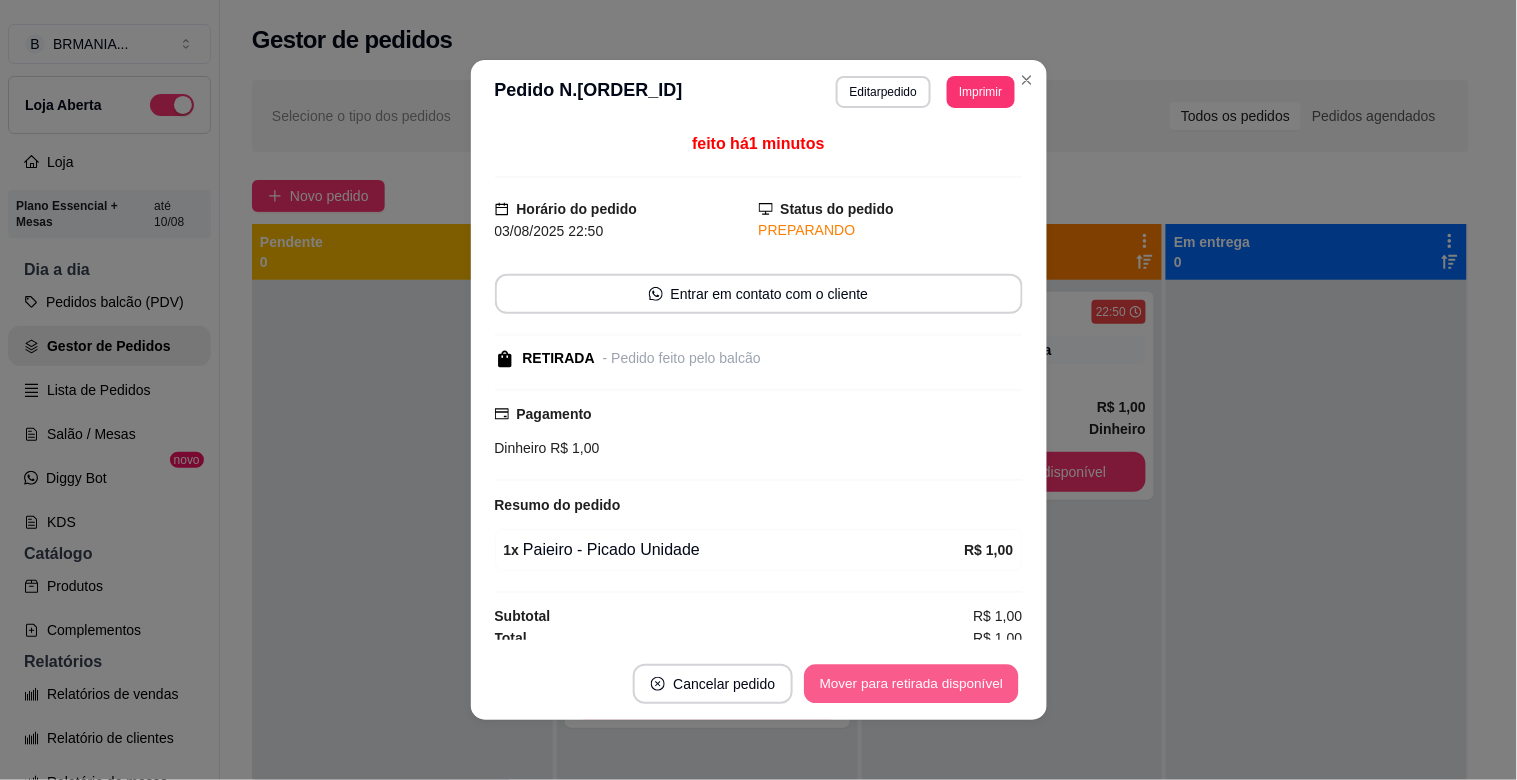 click on "Mover para retirada disponível" at bounding box center (912, 684) 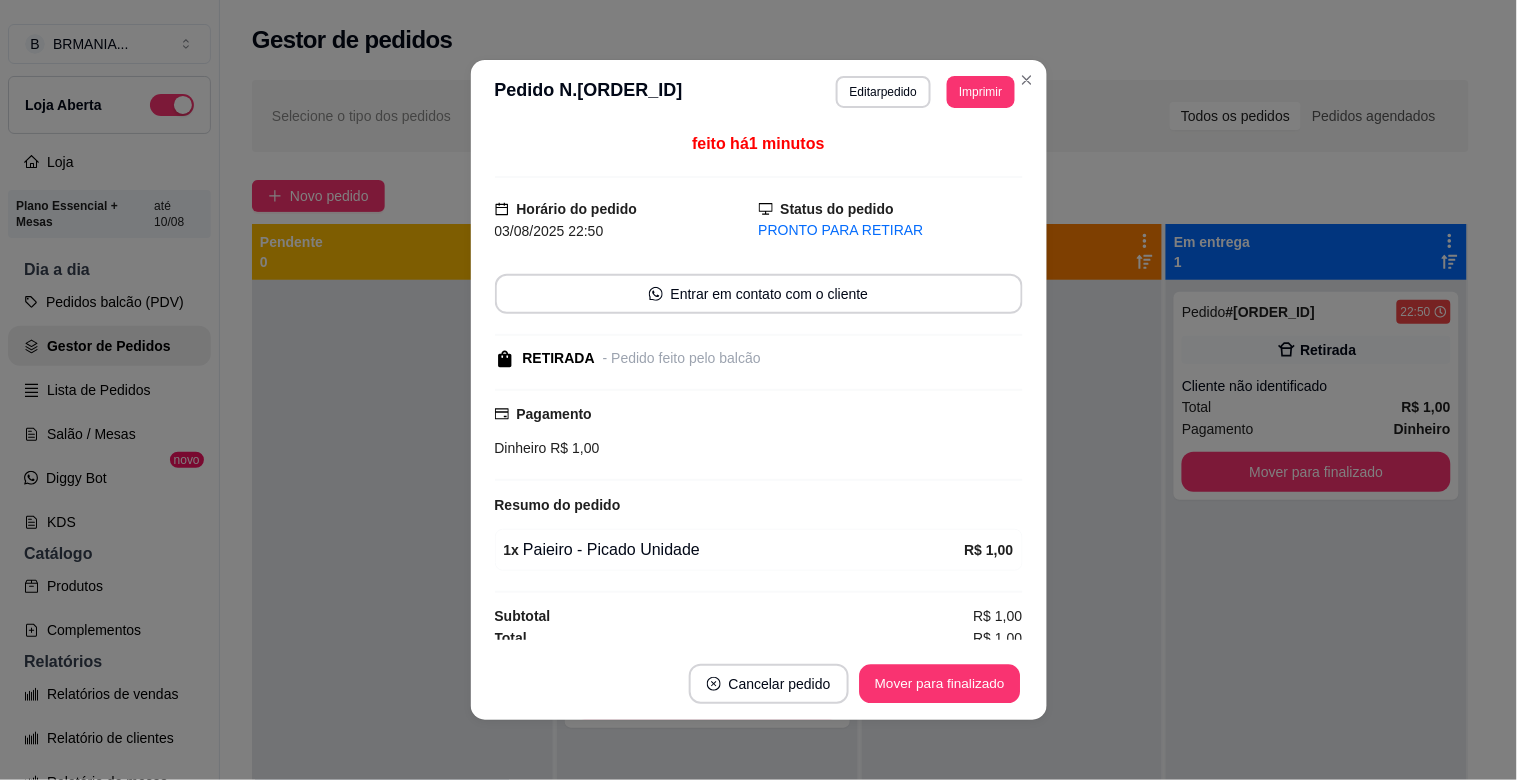 click on "Mover para finalizado" at bounding box center (939, 684) 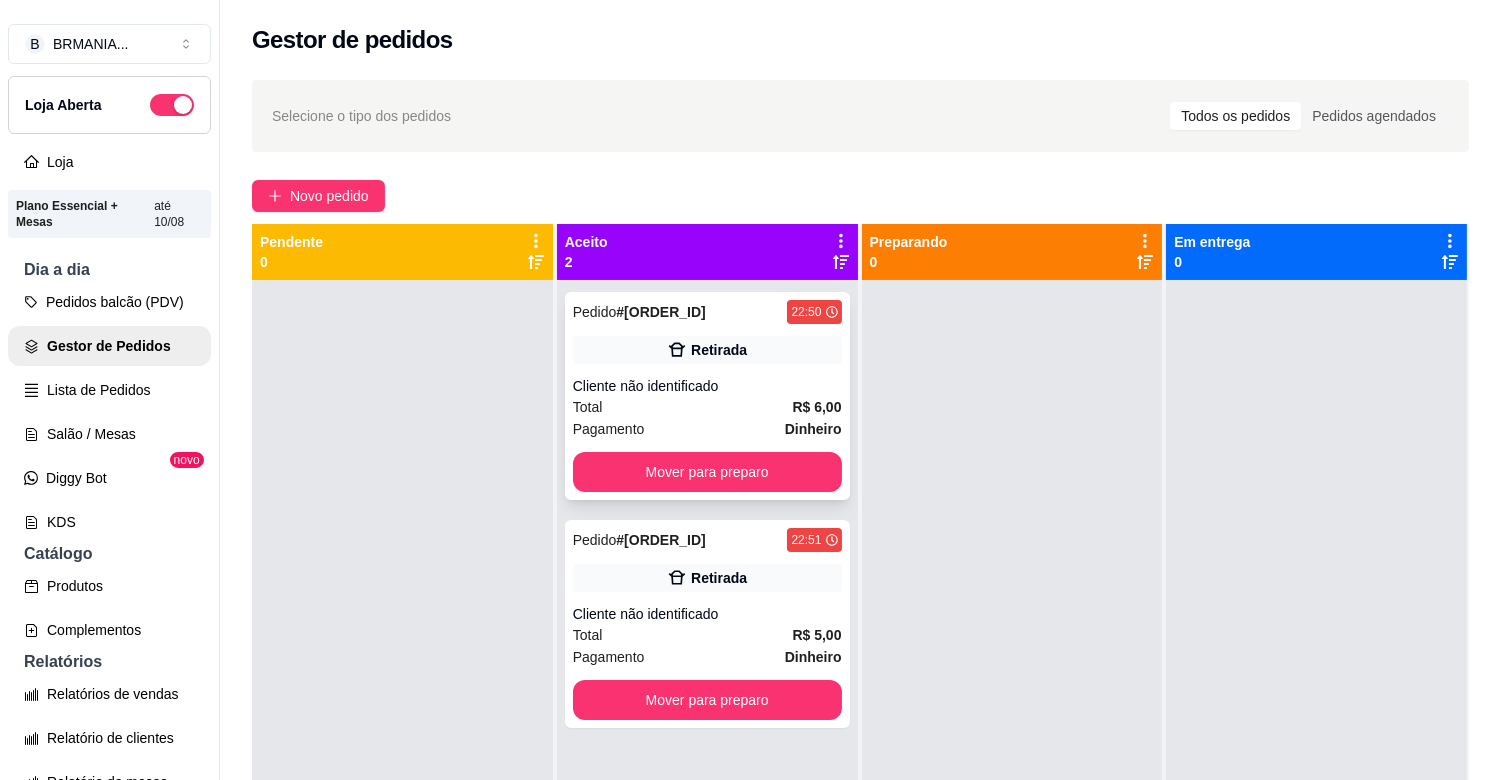 click on "Retirada" at bounding box center (707, 350) 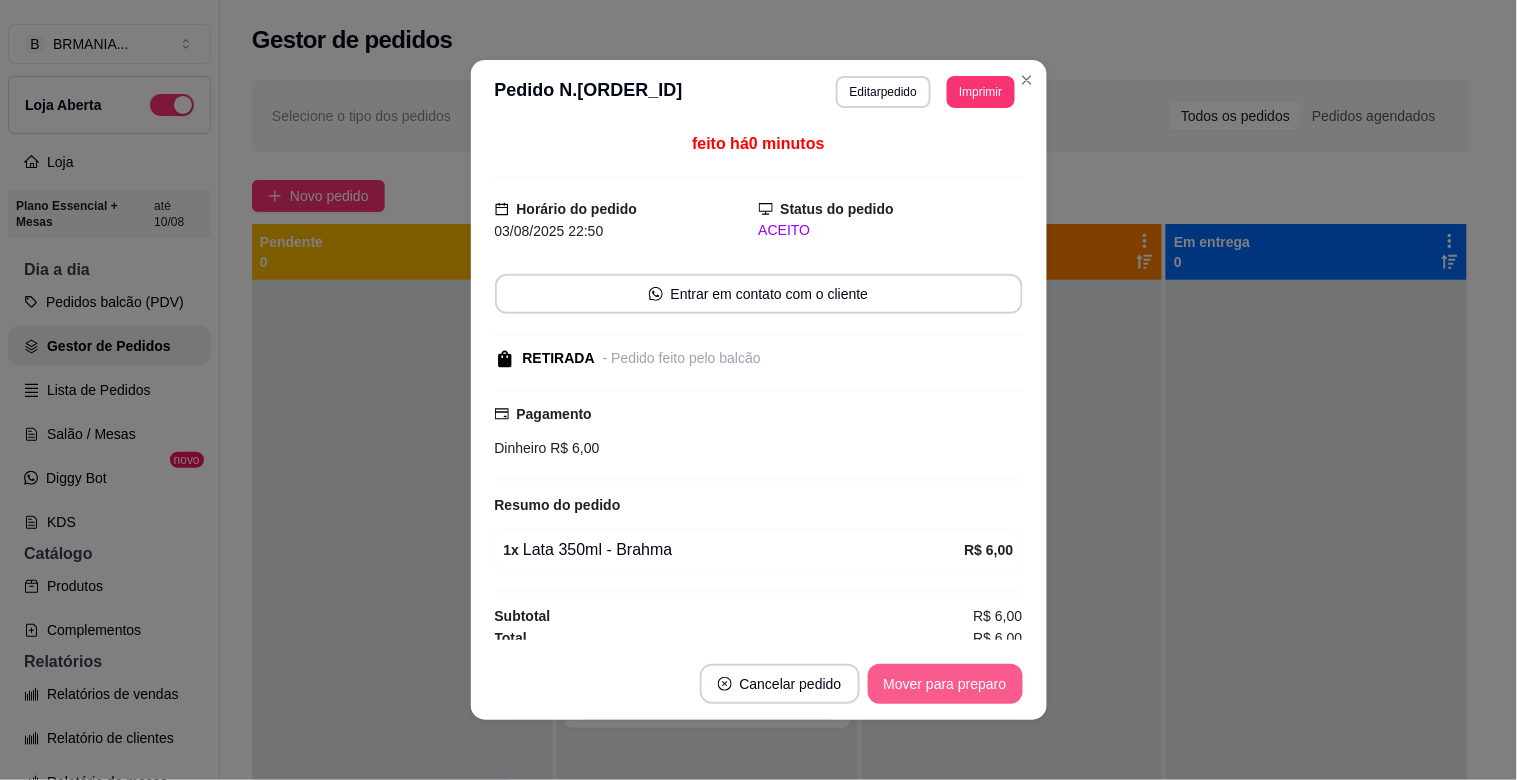 click on "Mover para preparo" at bounding box center [945, 684] 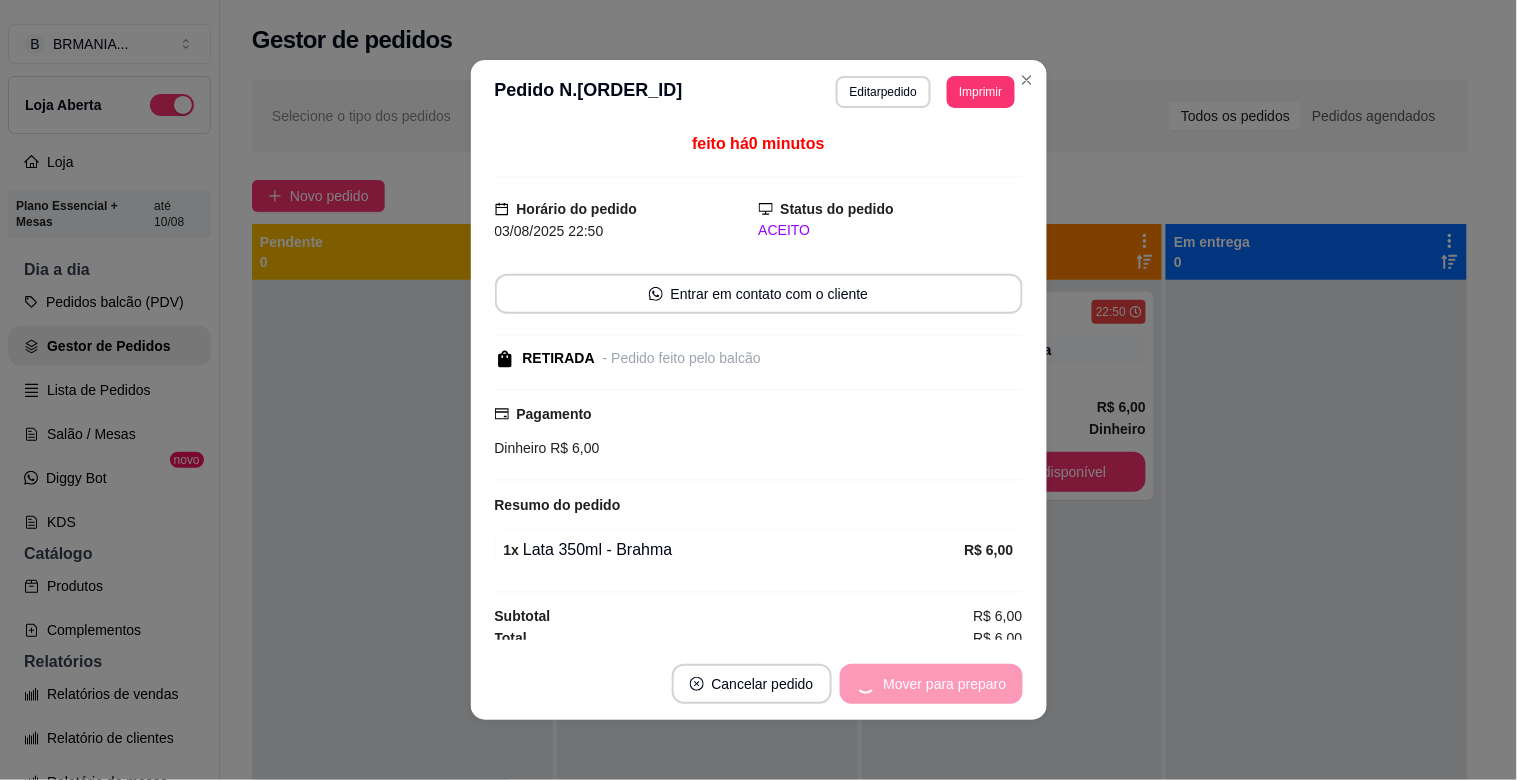 click on "Mover para preparo" at bounding box center (931, 684) 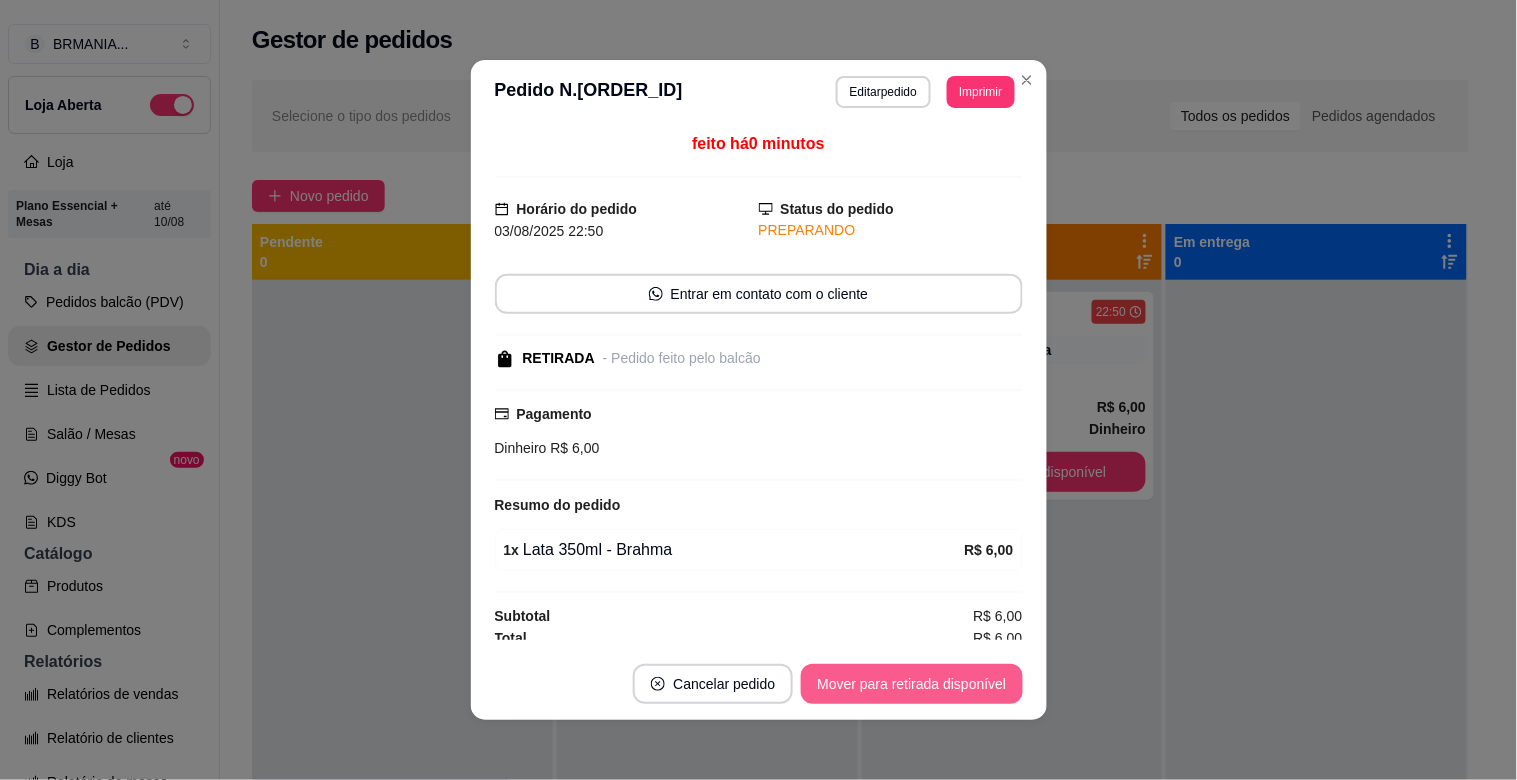 click on "Mover para retirada disponível" at bounding box center (911, 684) 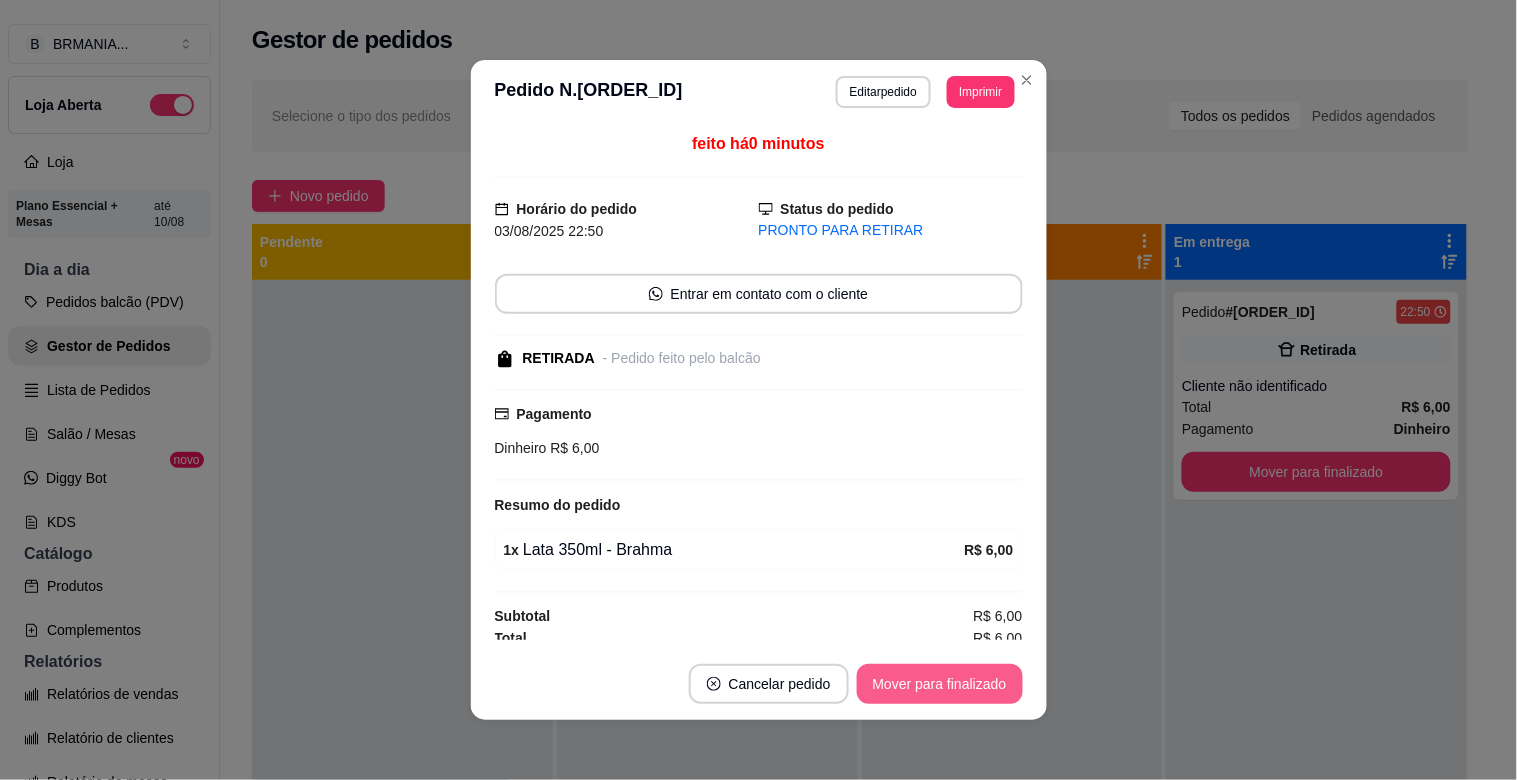 click on "Mover para finalizado" at bounding box center [940, 684] 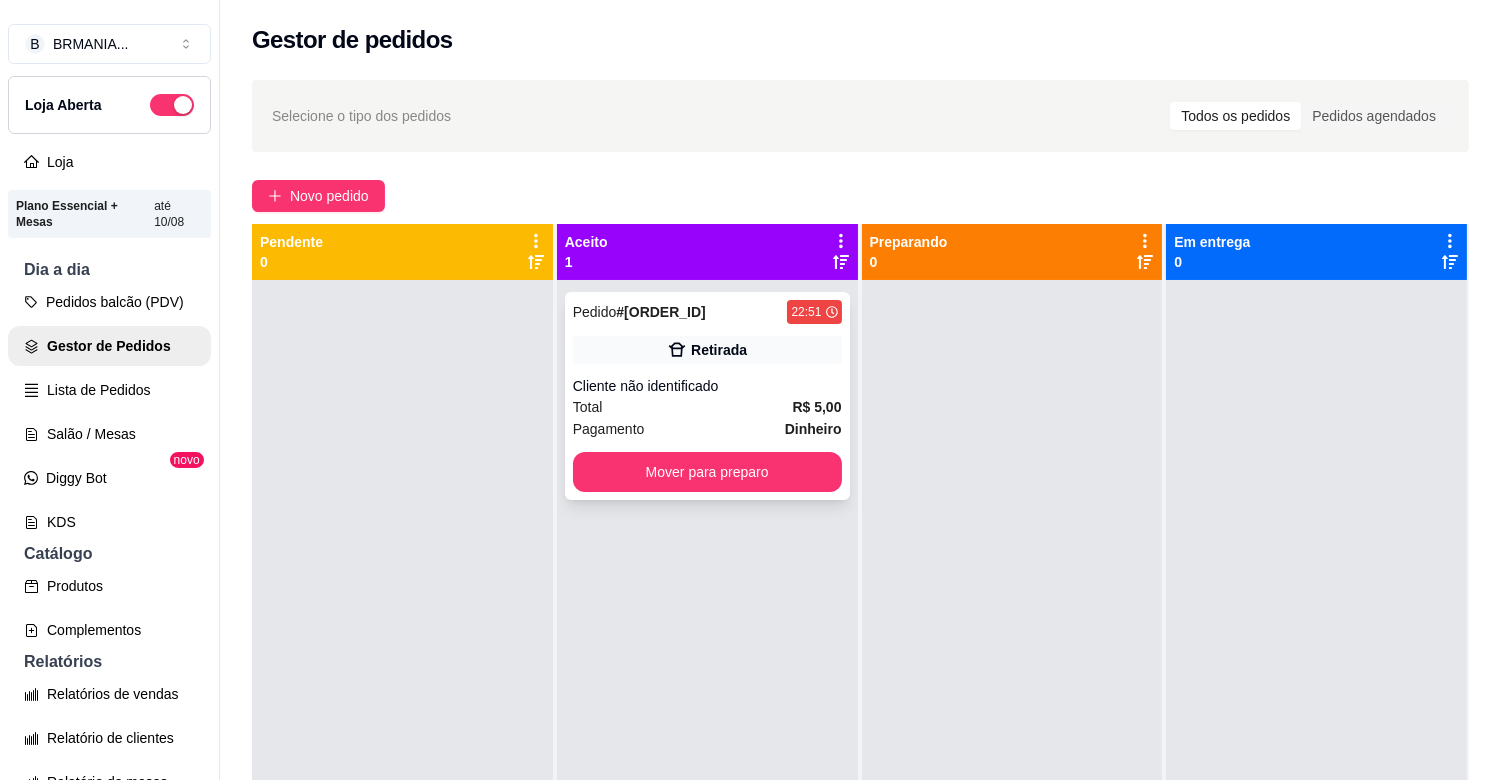 click on "Total R$ 5,00" at bounding box center (707, 407) 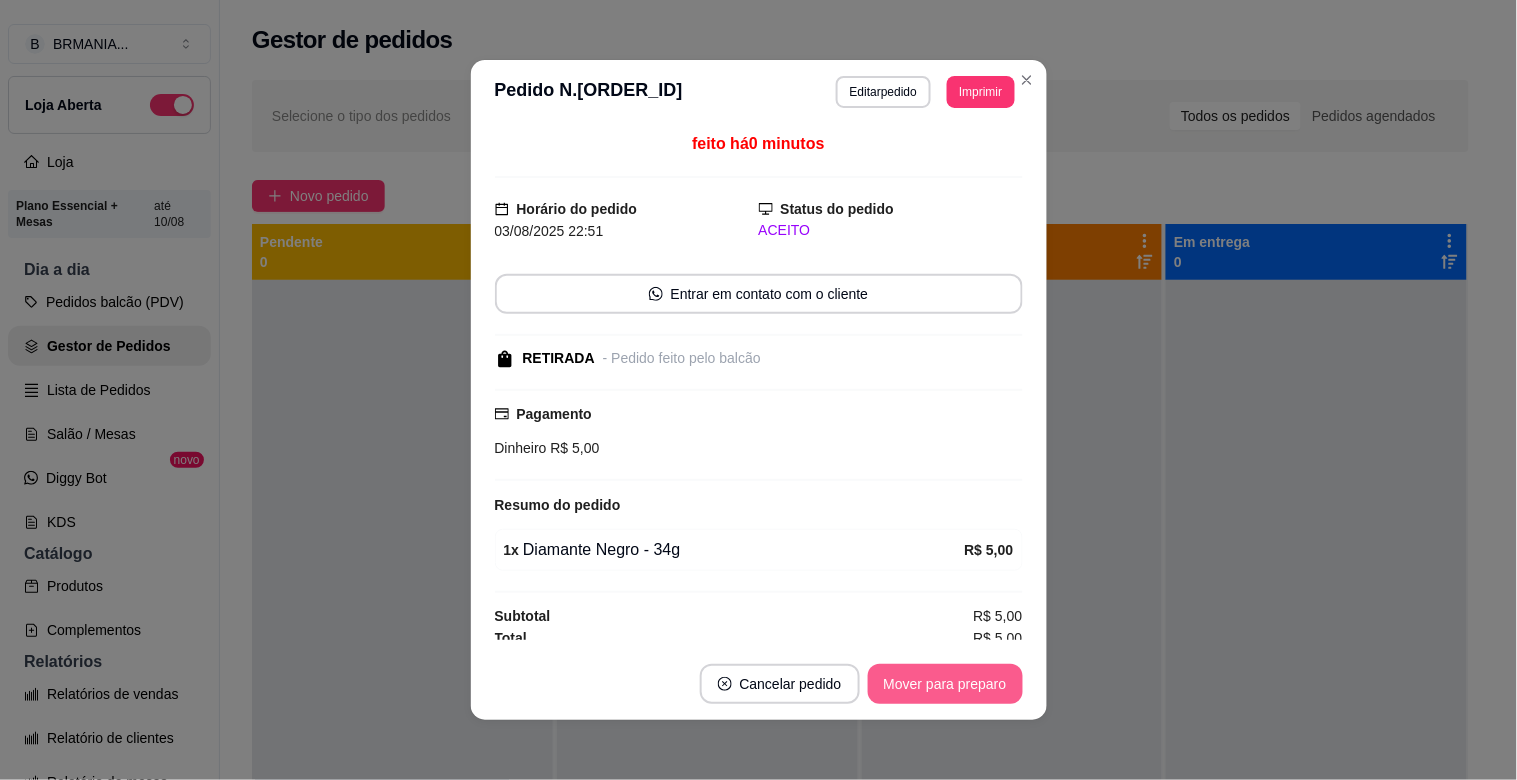 click on "Mover para preparo" at bounding box center [945, 684] 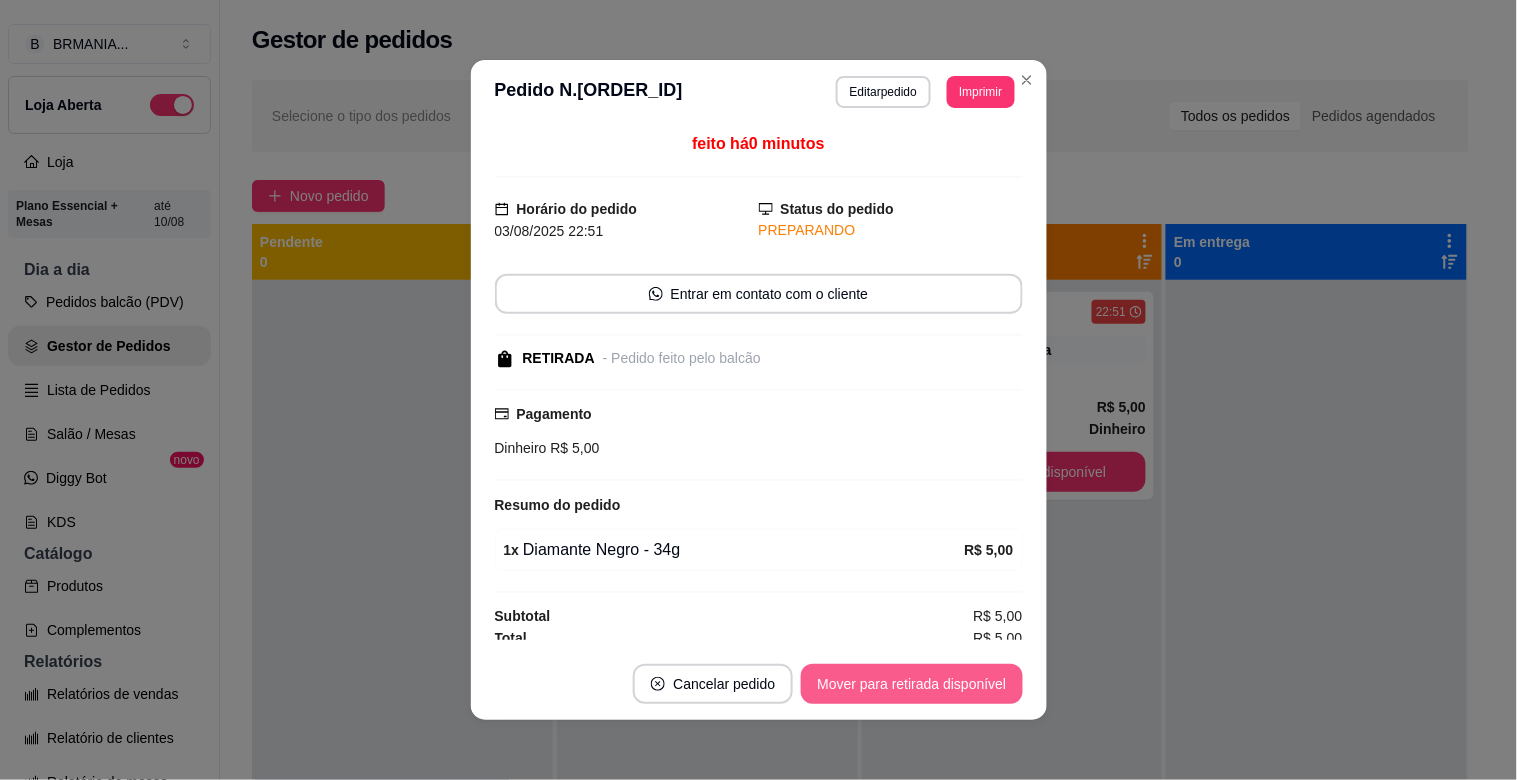 click on "Mover para retirada disponível" at bounding box center [911, 684] 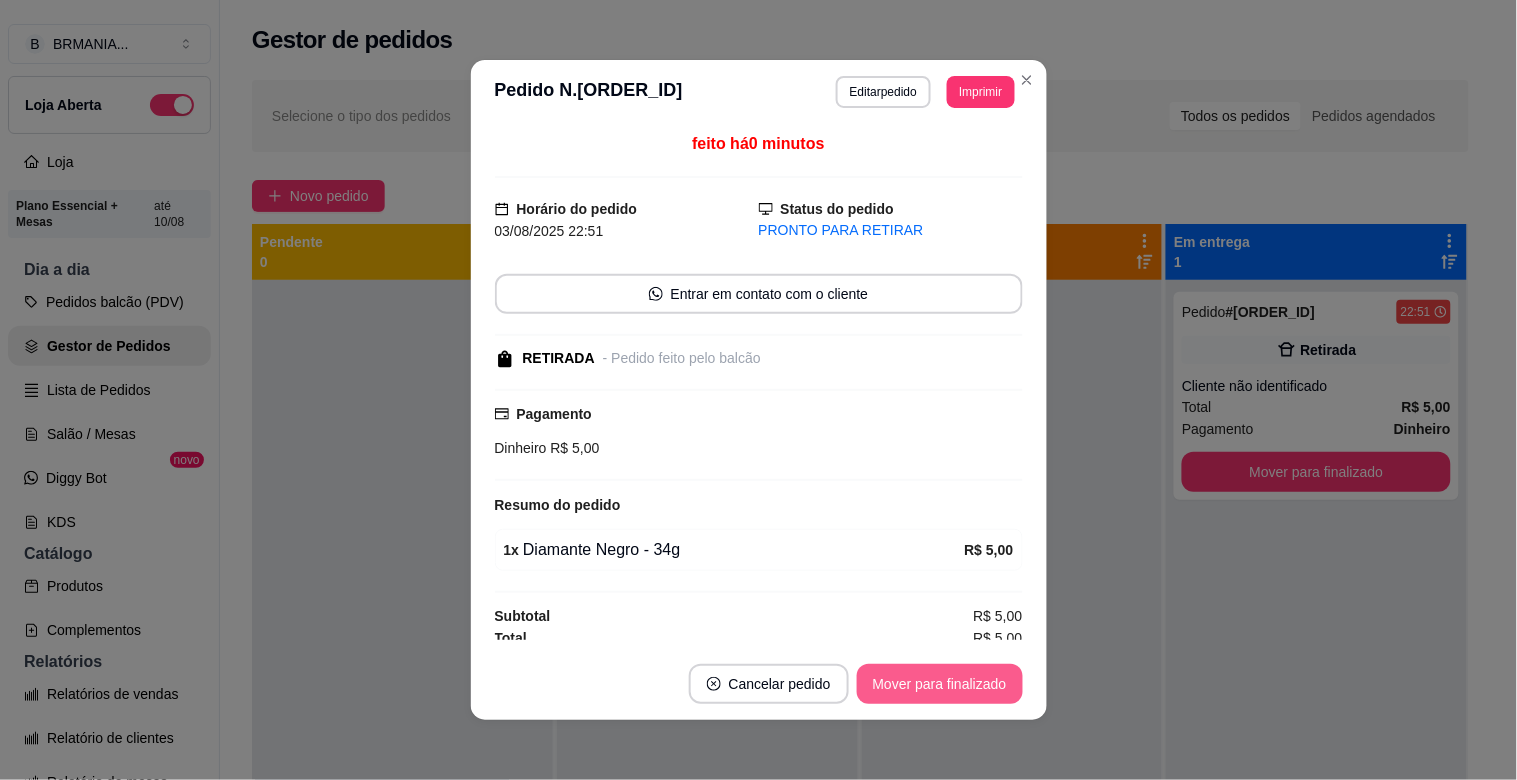 click on "Mover para finalizado" at bounding box center [940, 684] 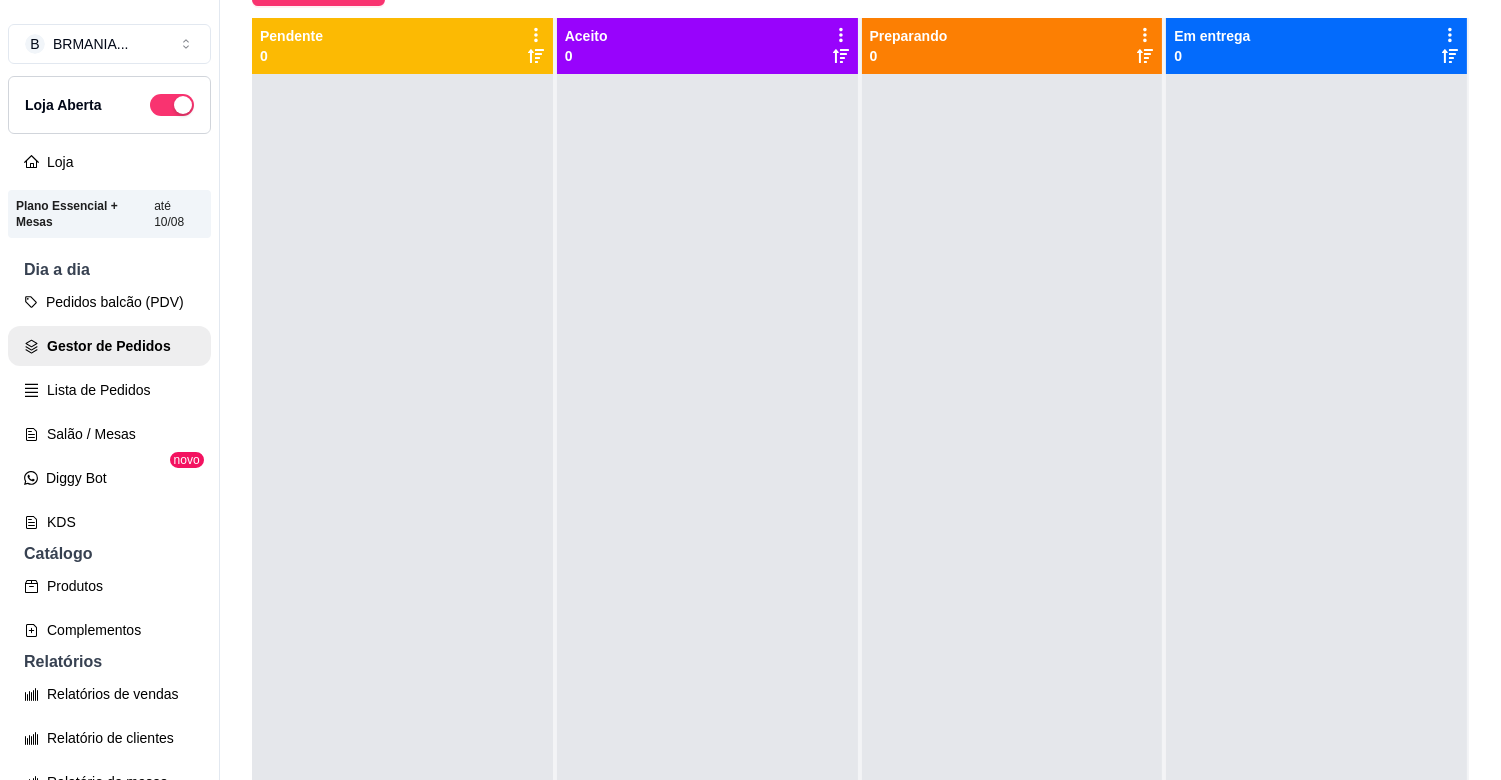 scroll, scrollTop: 321, scrollLeft: 0, axis: vertical 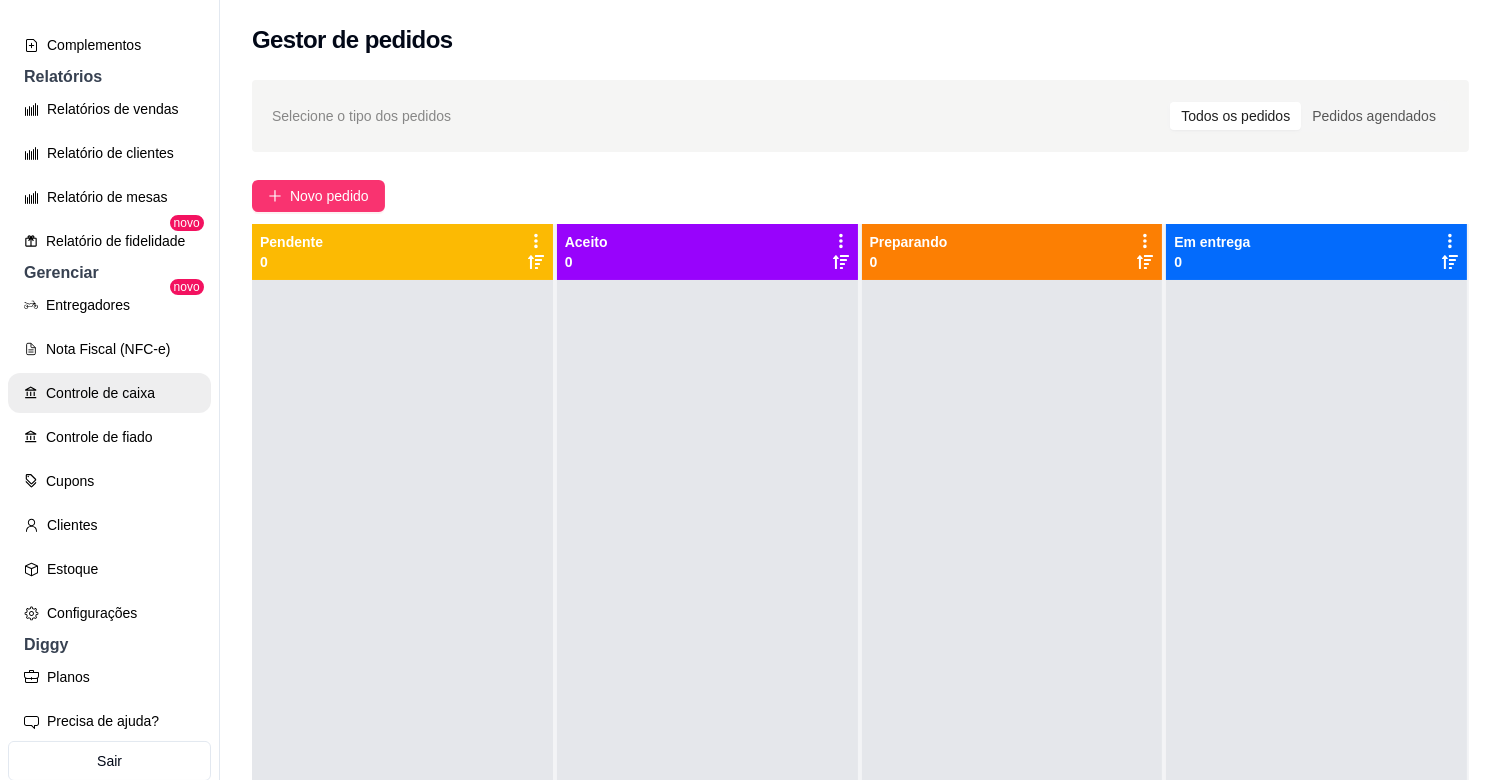 click on "Controle de caixa" at bounding box center [109, 393] 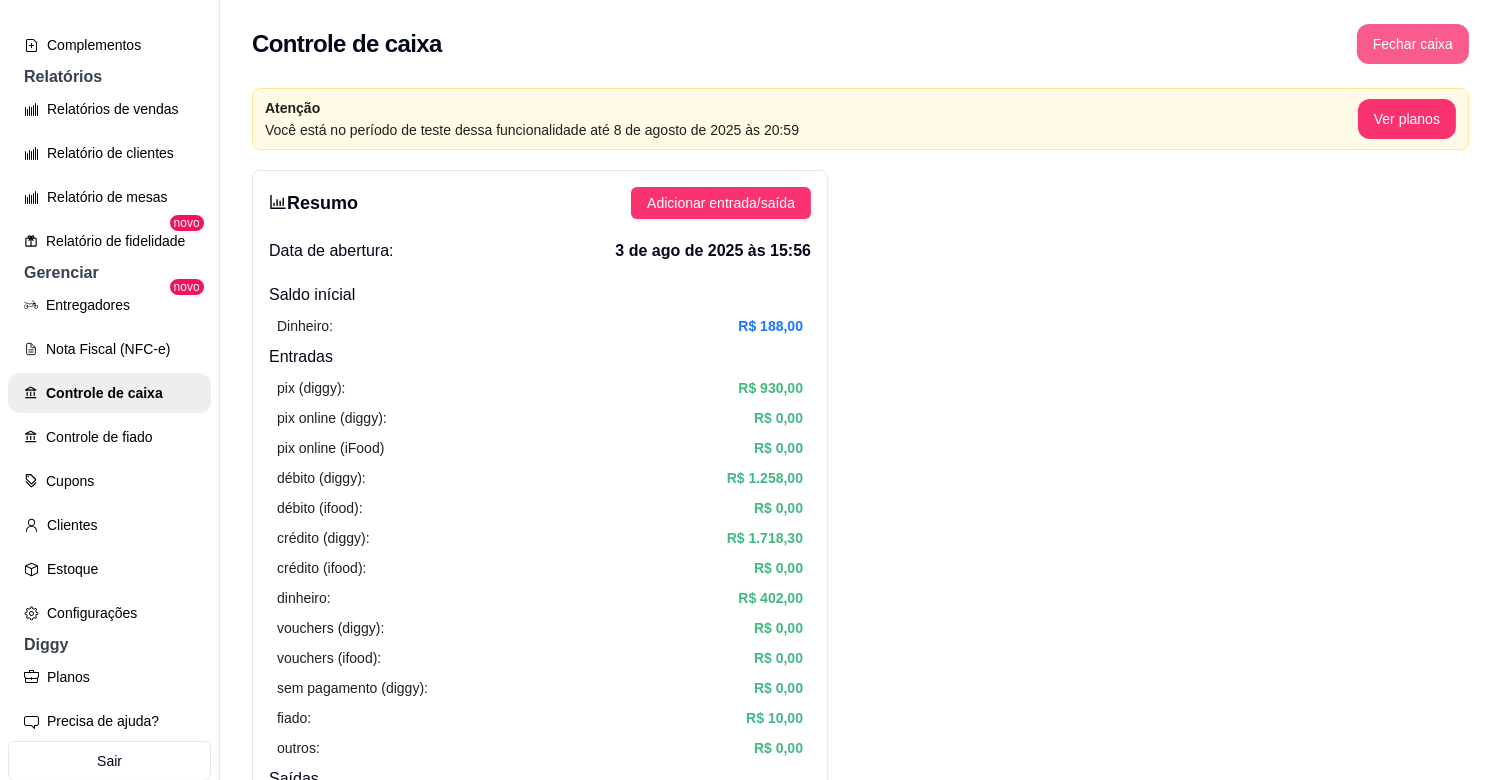 click on "Fechar caixa" at bounding box center (1413, 44) 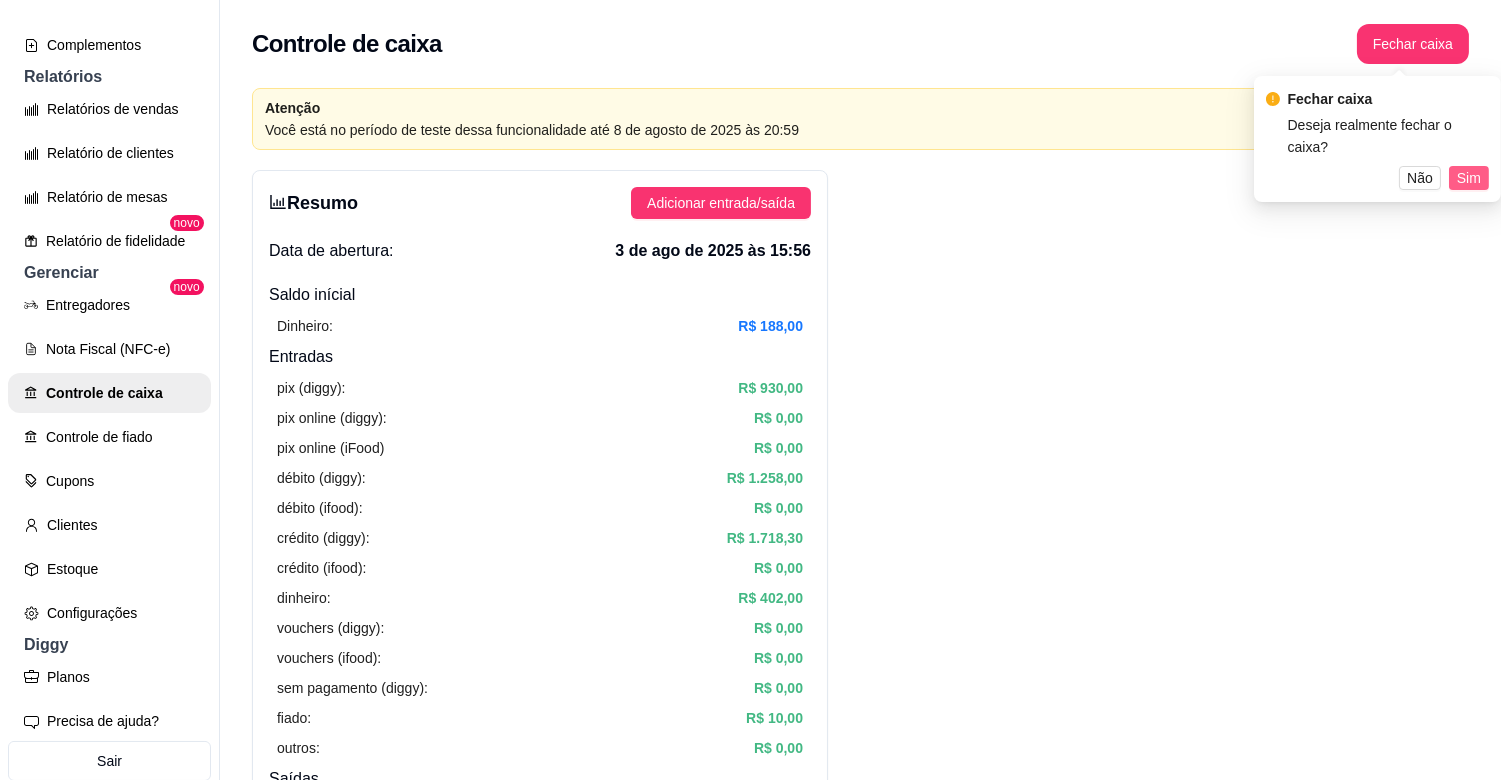 click on "Sim" at bounding box center [1469, 178] 